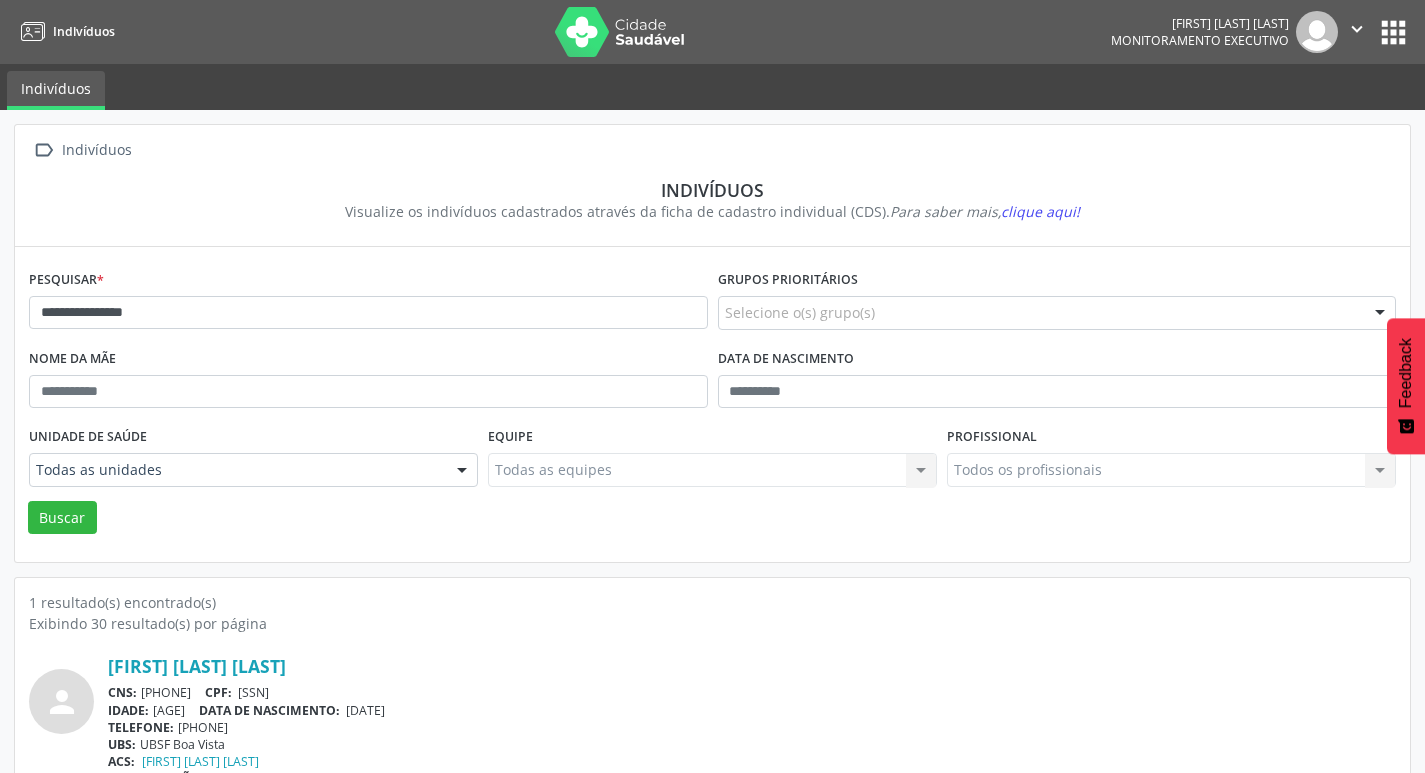 scroll, scrollTop: 43, scrollLeft: 0, axis: vertical 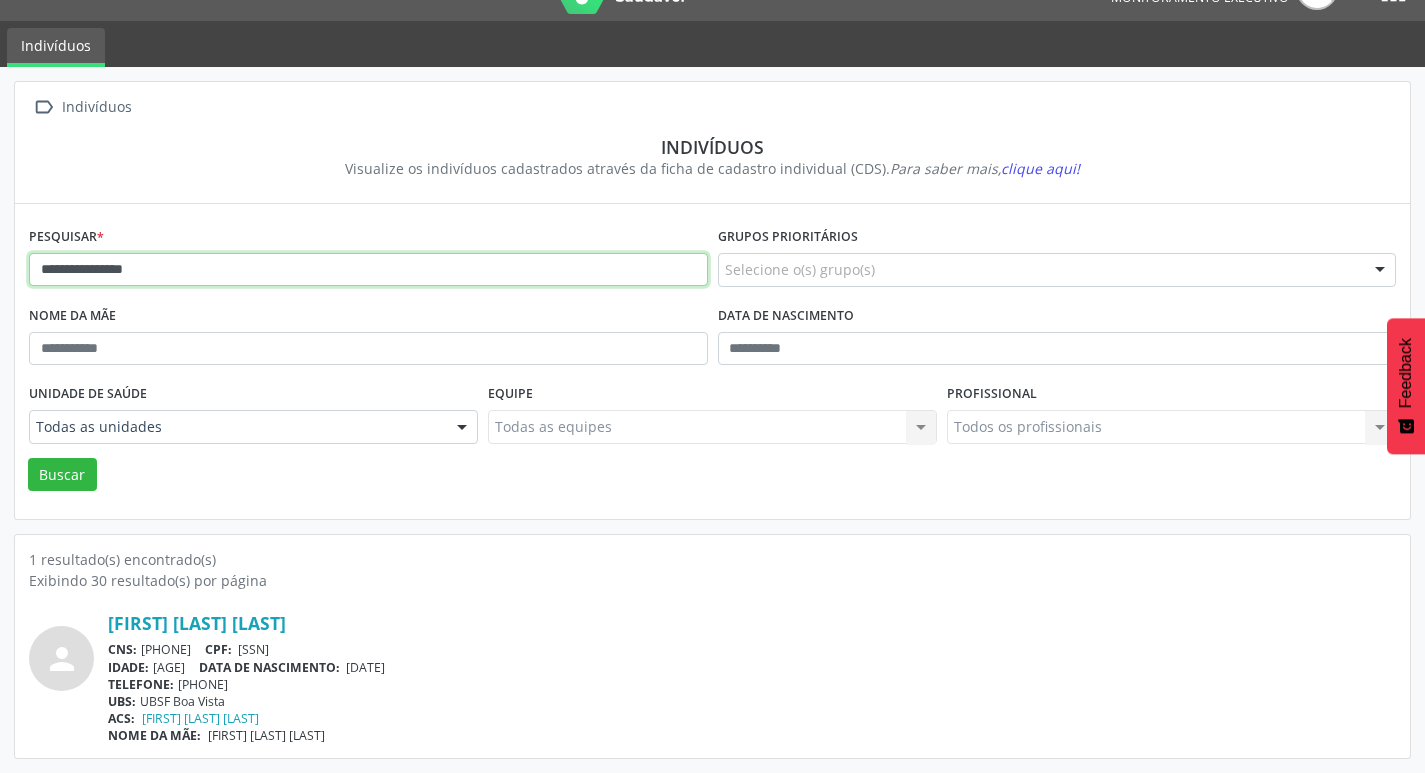 click on "**********" at bounding box center (368, 270) 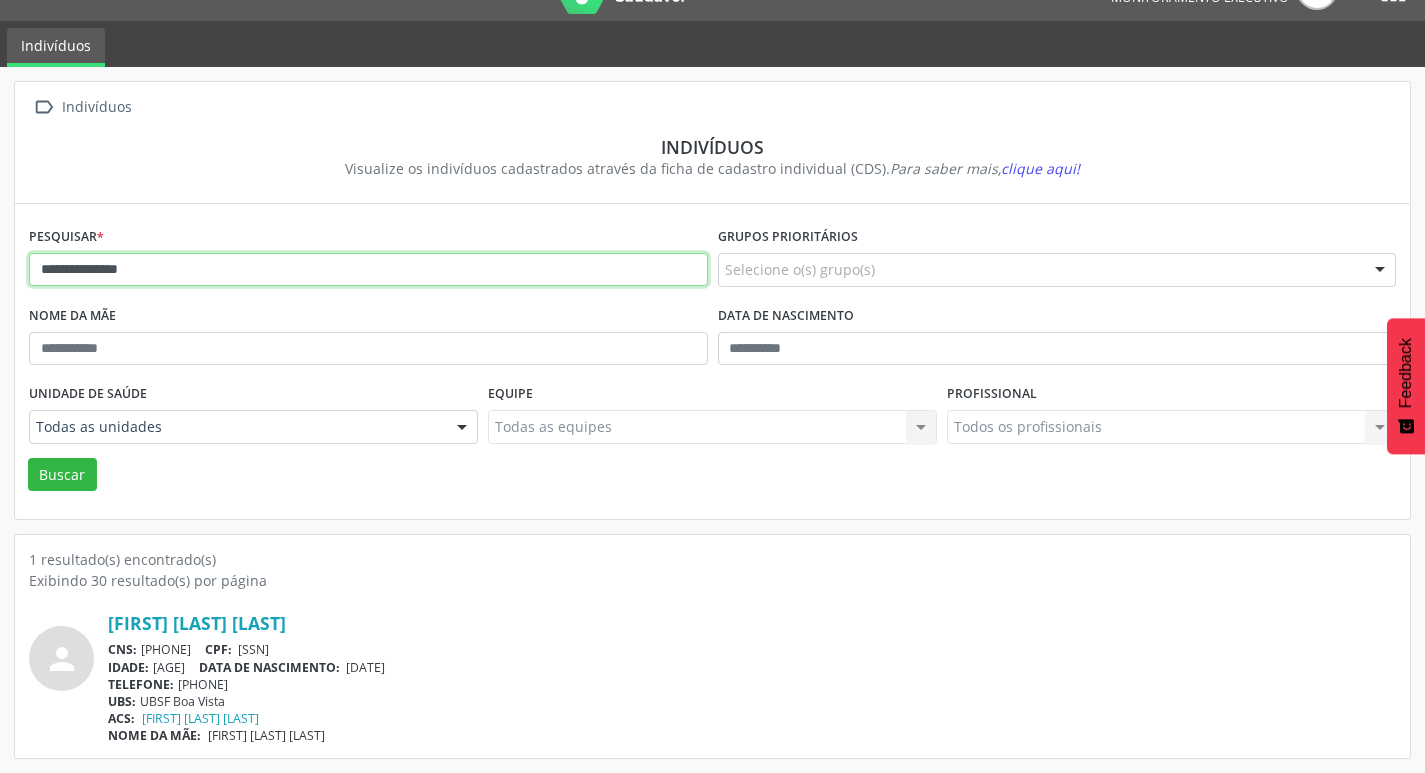 click on "Buscar" at bounding box center [62, 475] 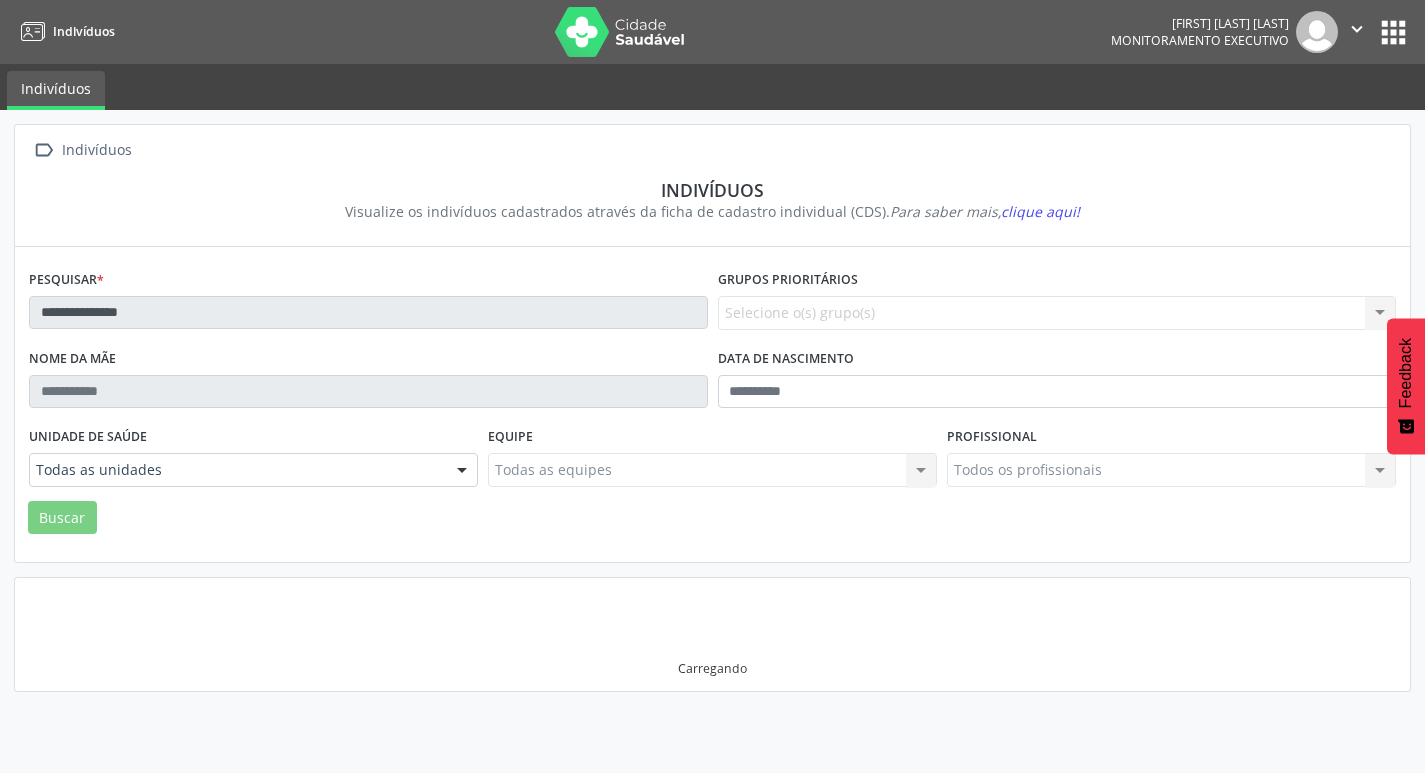 scroll, scrollTop: 0, scrollLeft: 0, axis: both 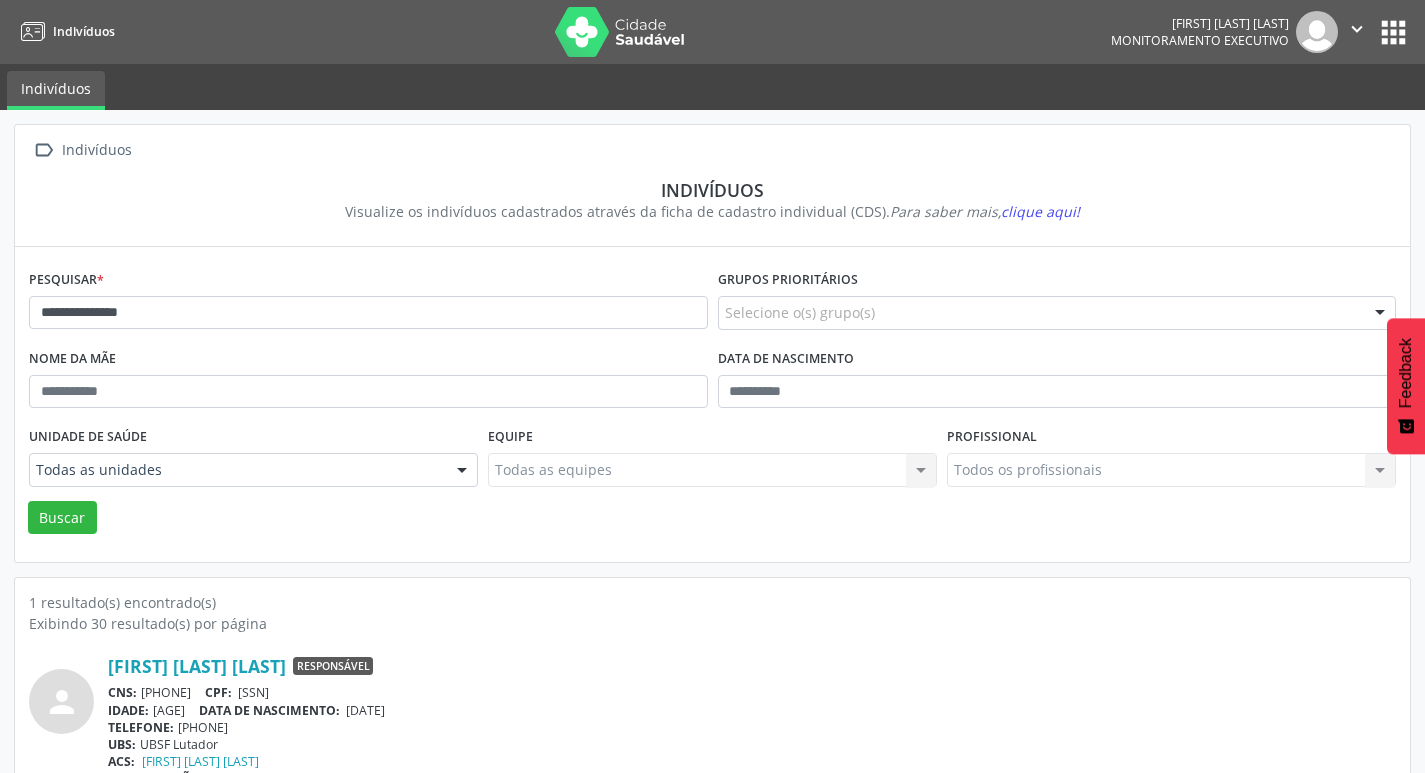 click on "**********" at bounding box center (368, 304) 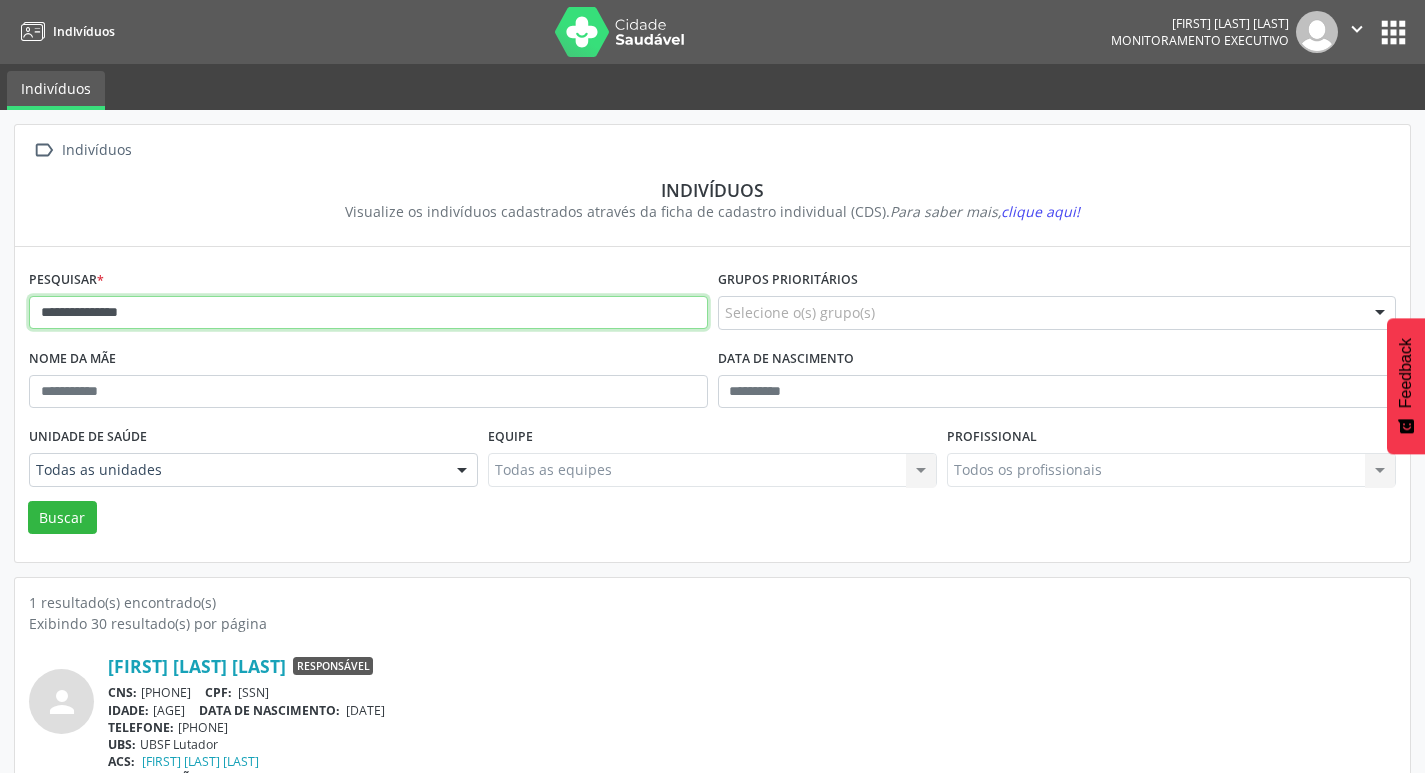 click on "**********" at bounding box center (368, 313) 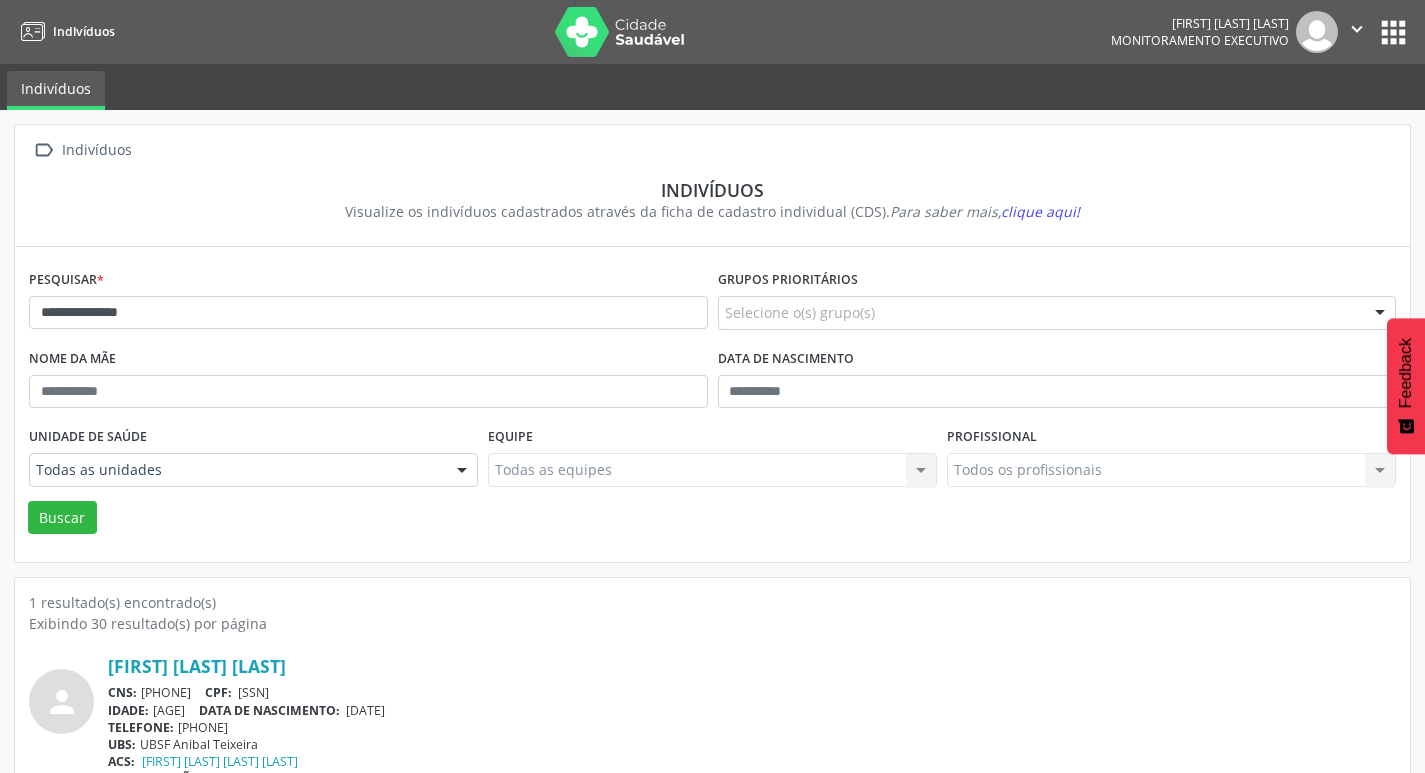 scroll, scrollTop: 43, scrollLeft: 0, axis: vertical 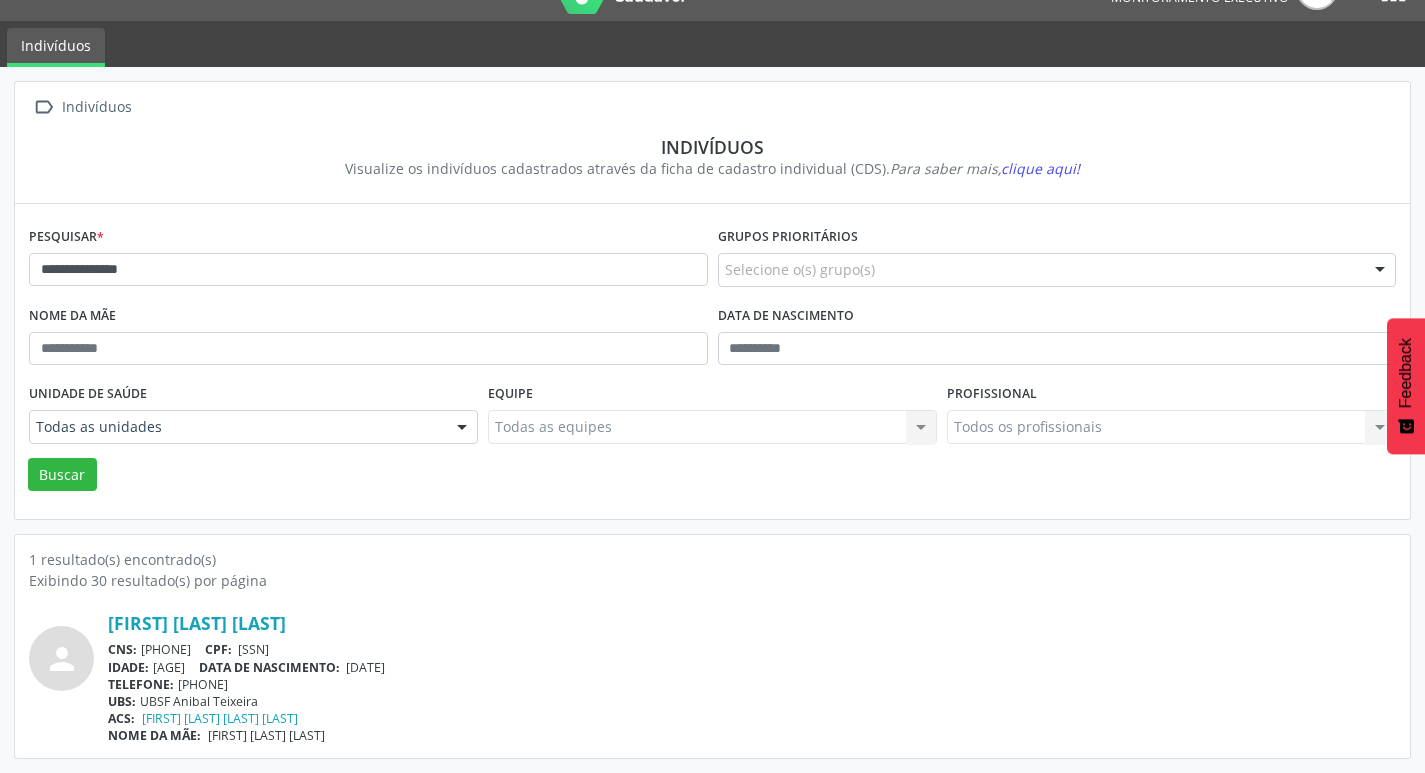 click on "**********" at bounding box center [368, 261] 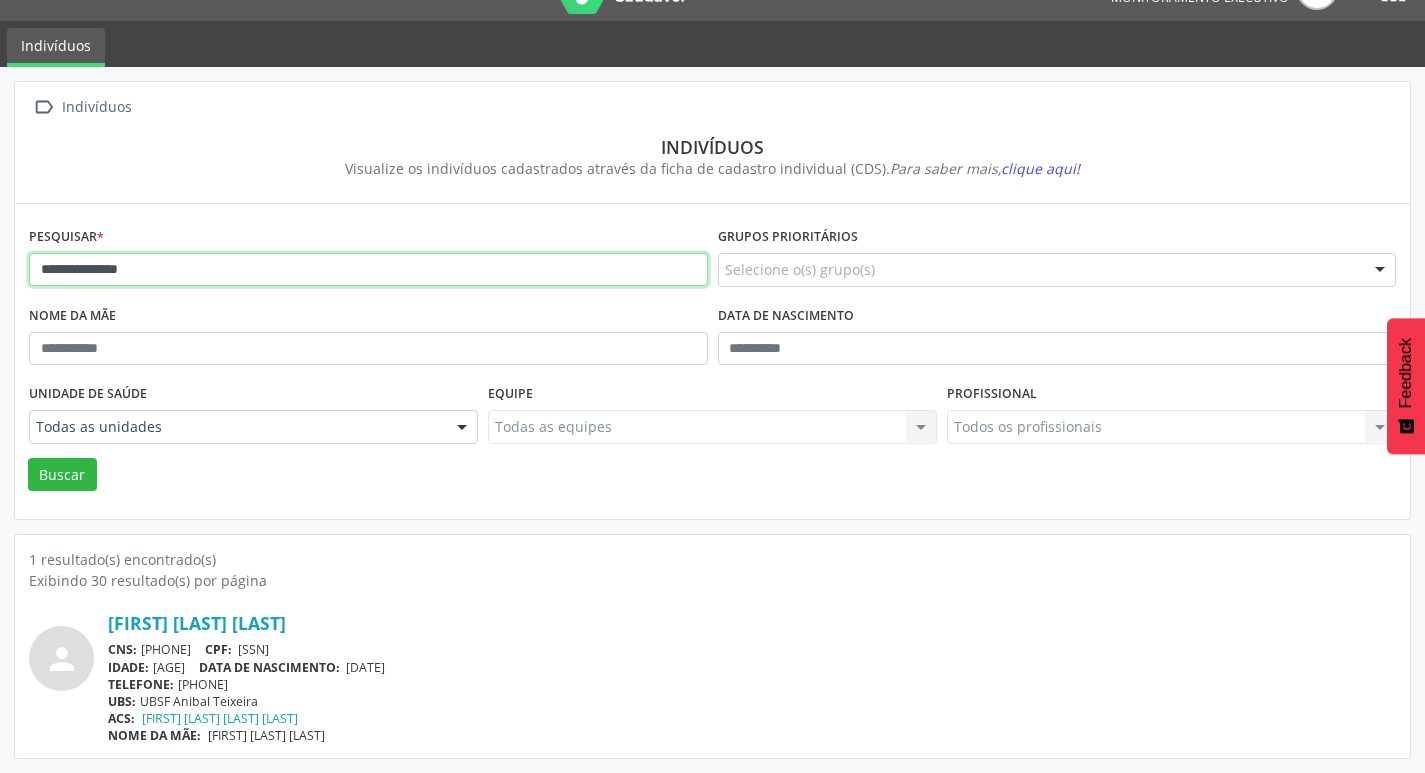 click on "**********" at bounding box center (368, 270) 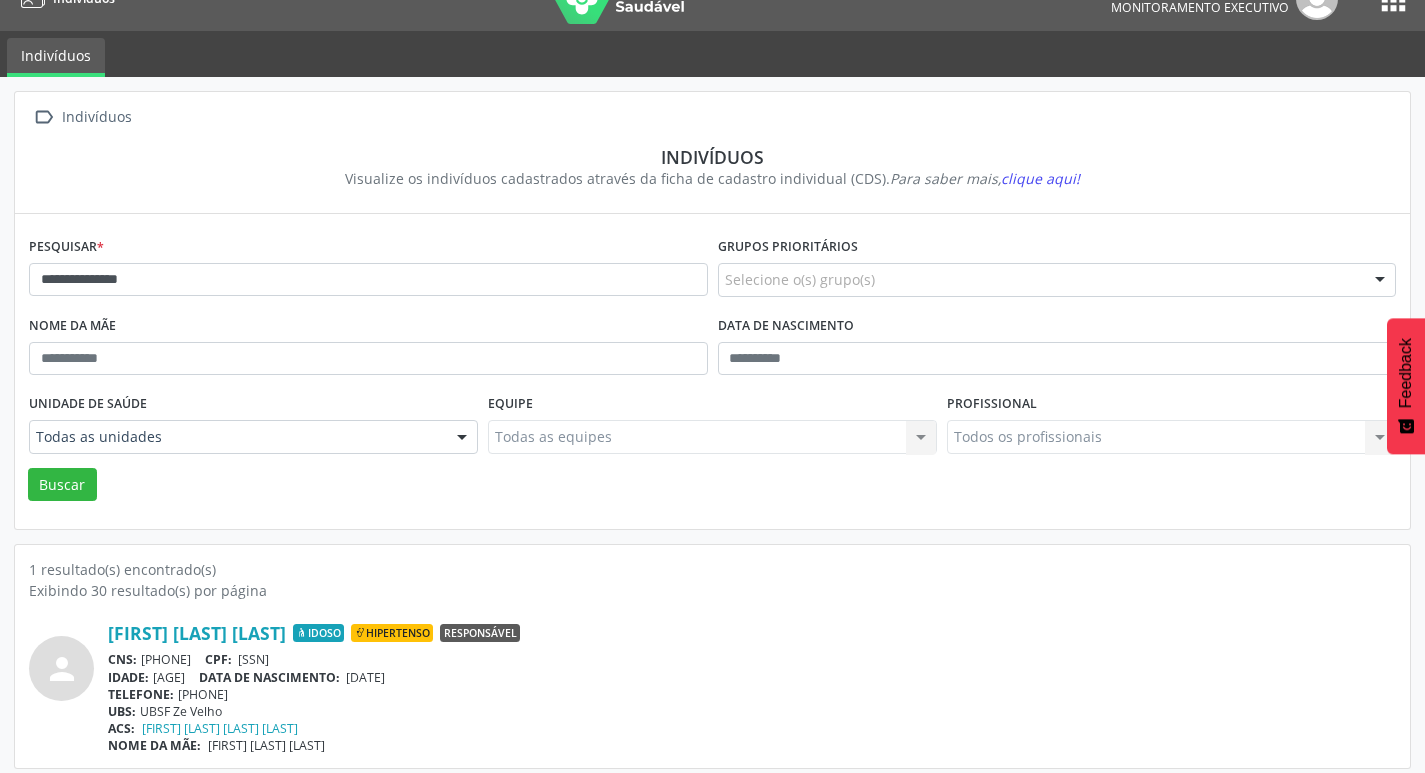 scroll, scrollTop: 43, scrollLeft: 0, axis: vertical 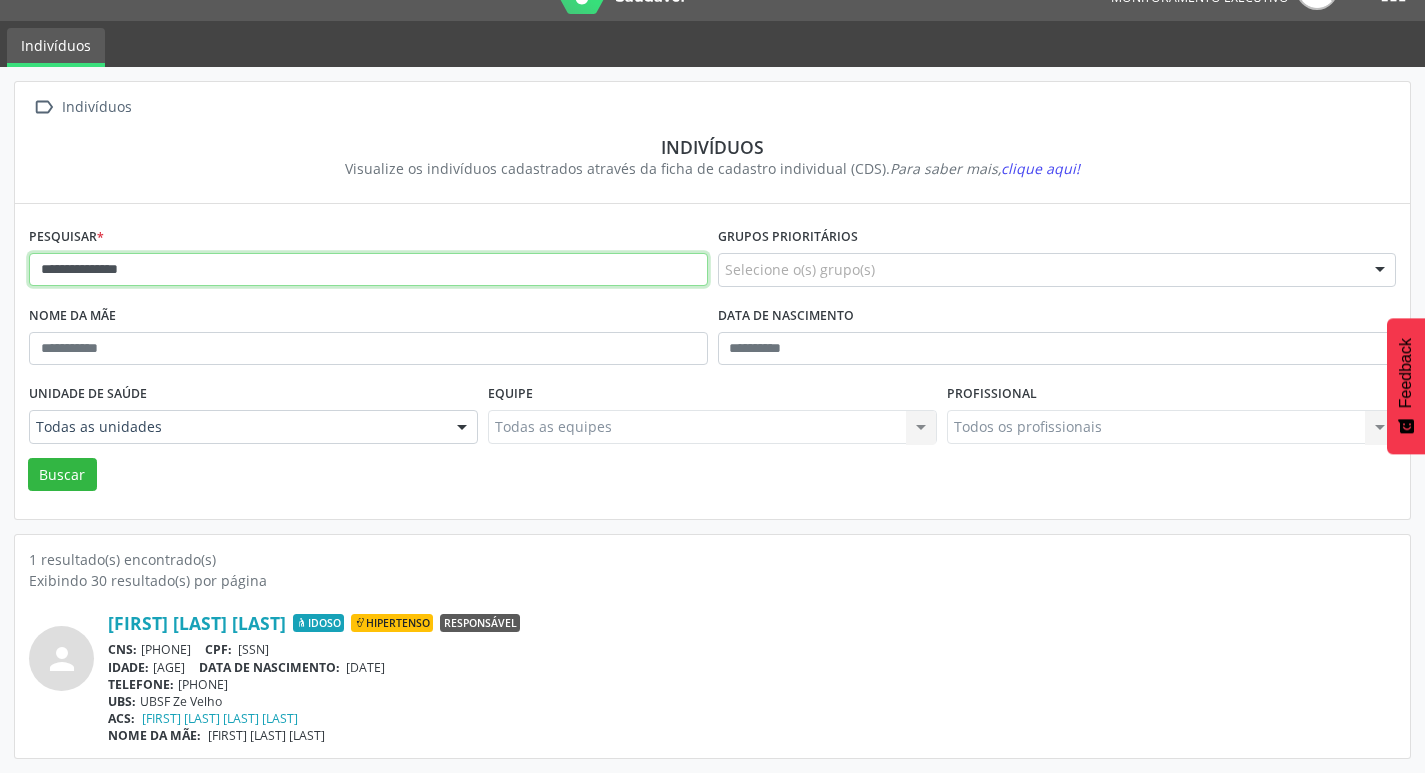 click on "**********" at bounding box center (368, 270) 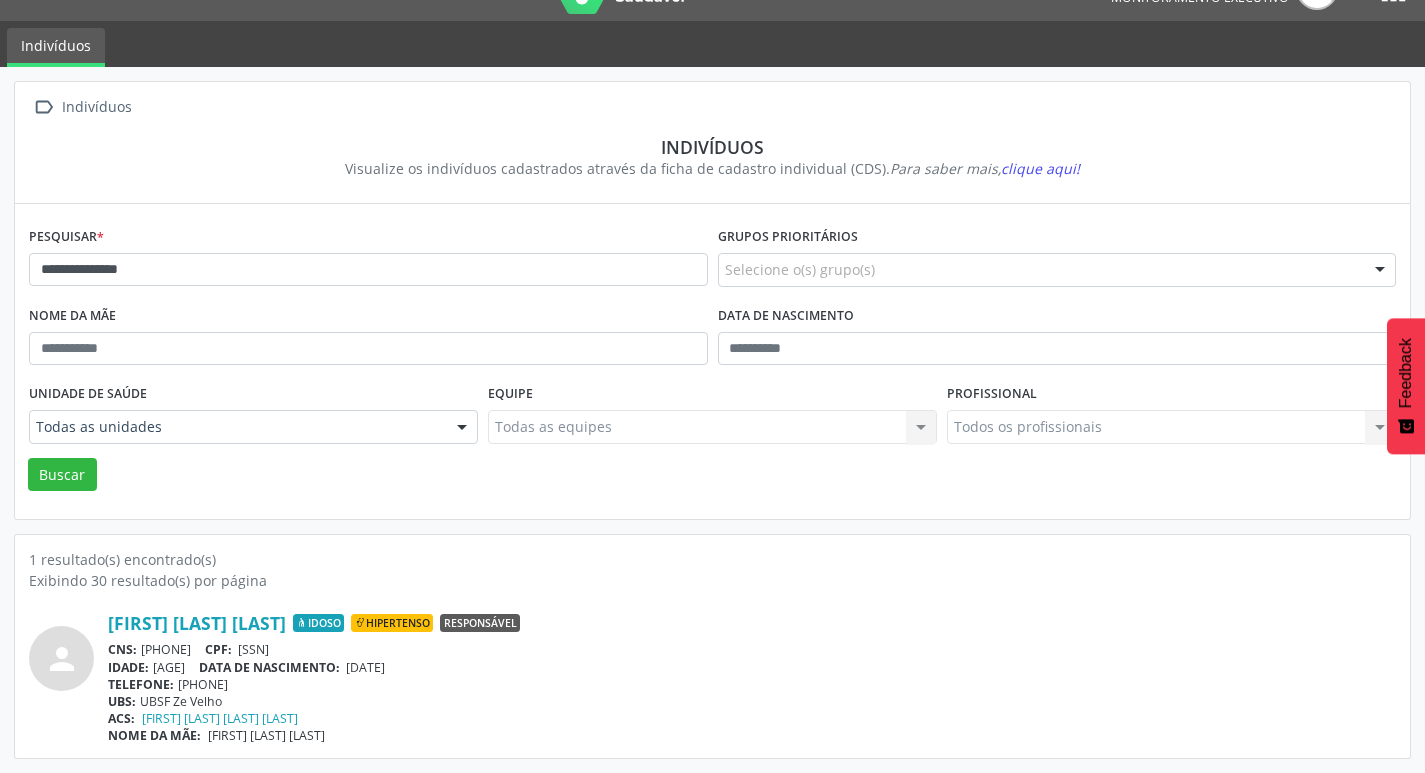 scroll, scrollTop: 0, scrollLeft: 0, axis: both 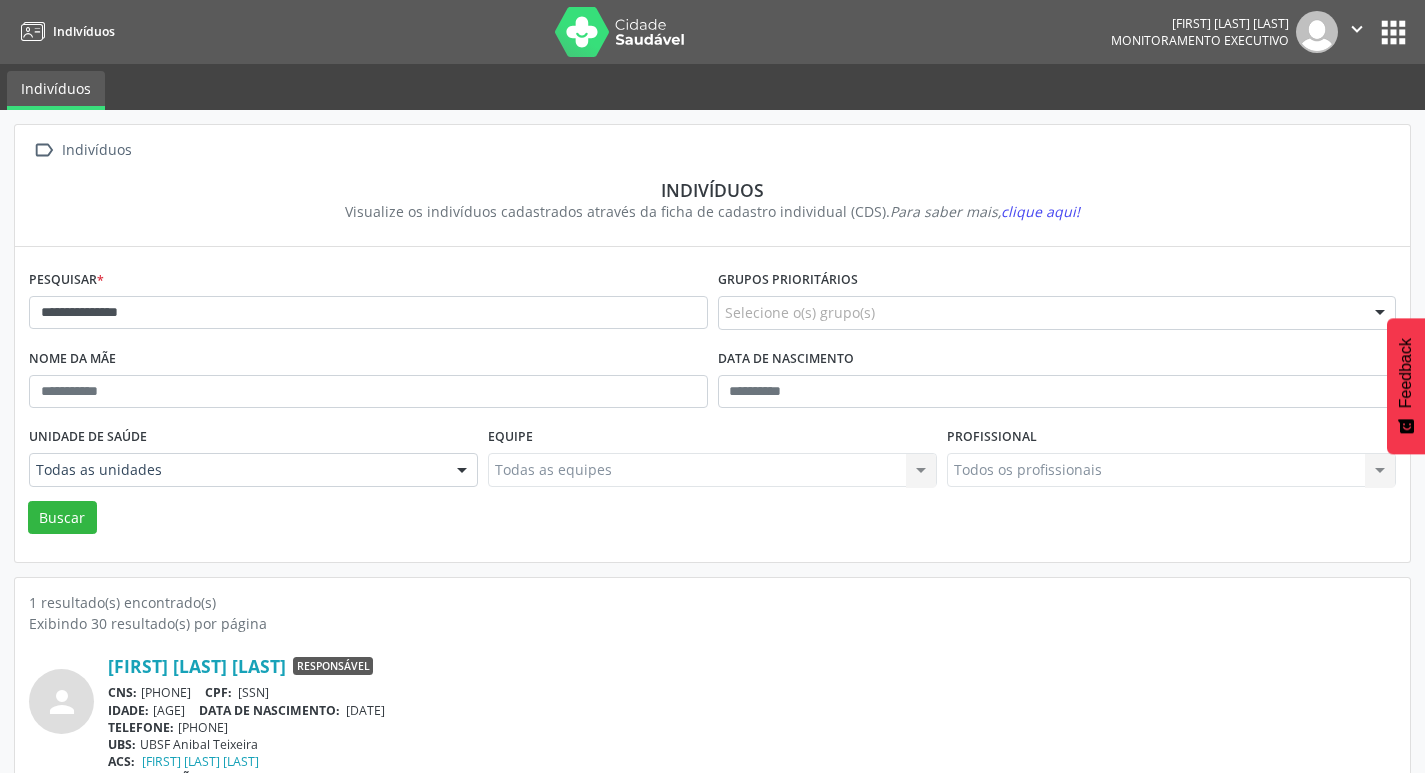 click on "**********" at bounding box center [368, 304] 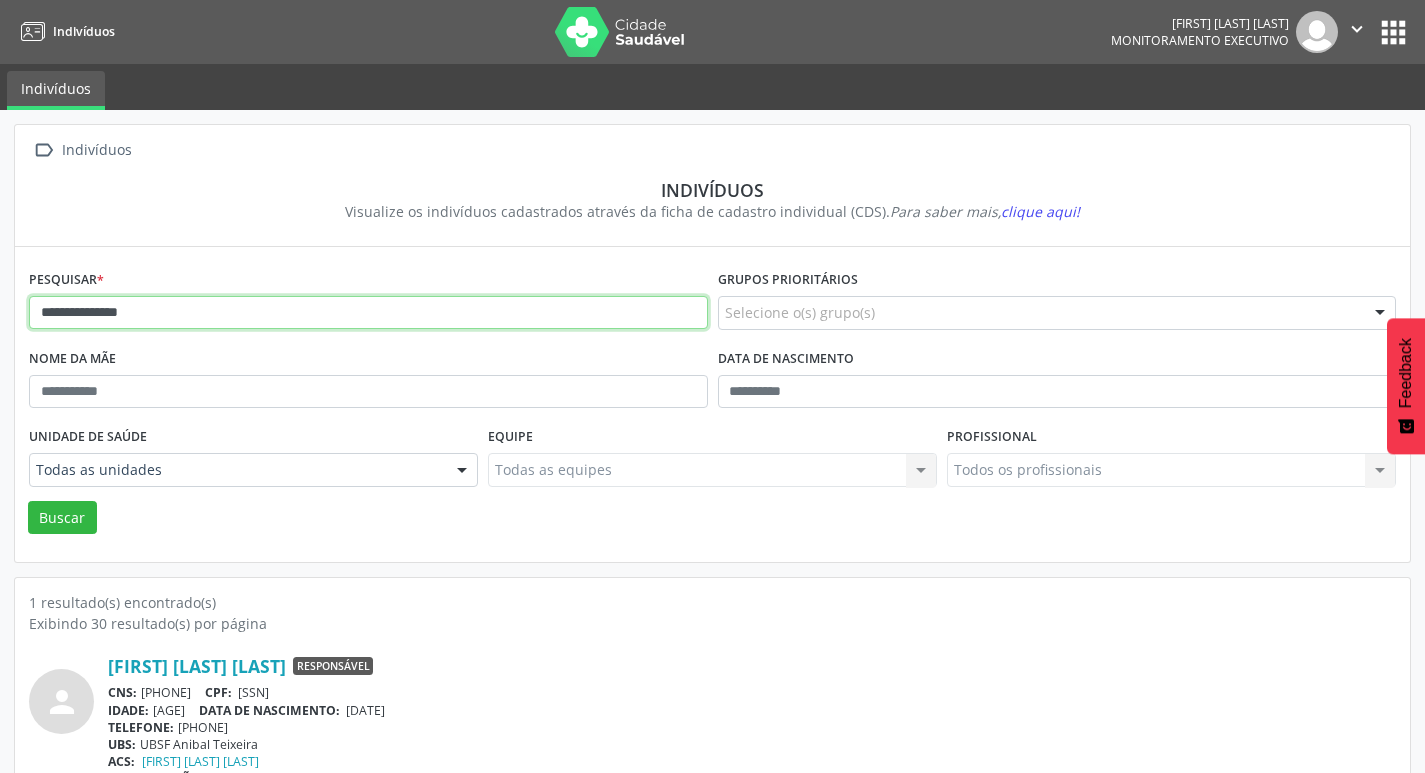 click on "**********" at bounding box center (368, 313) 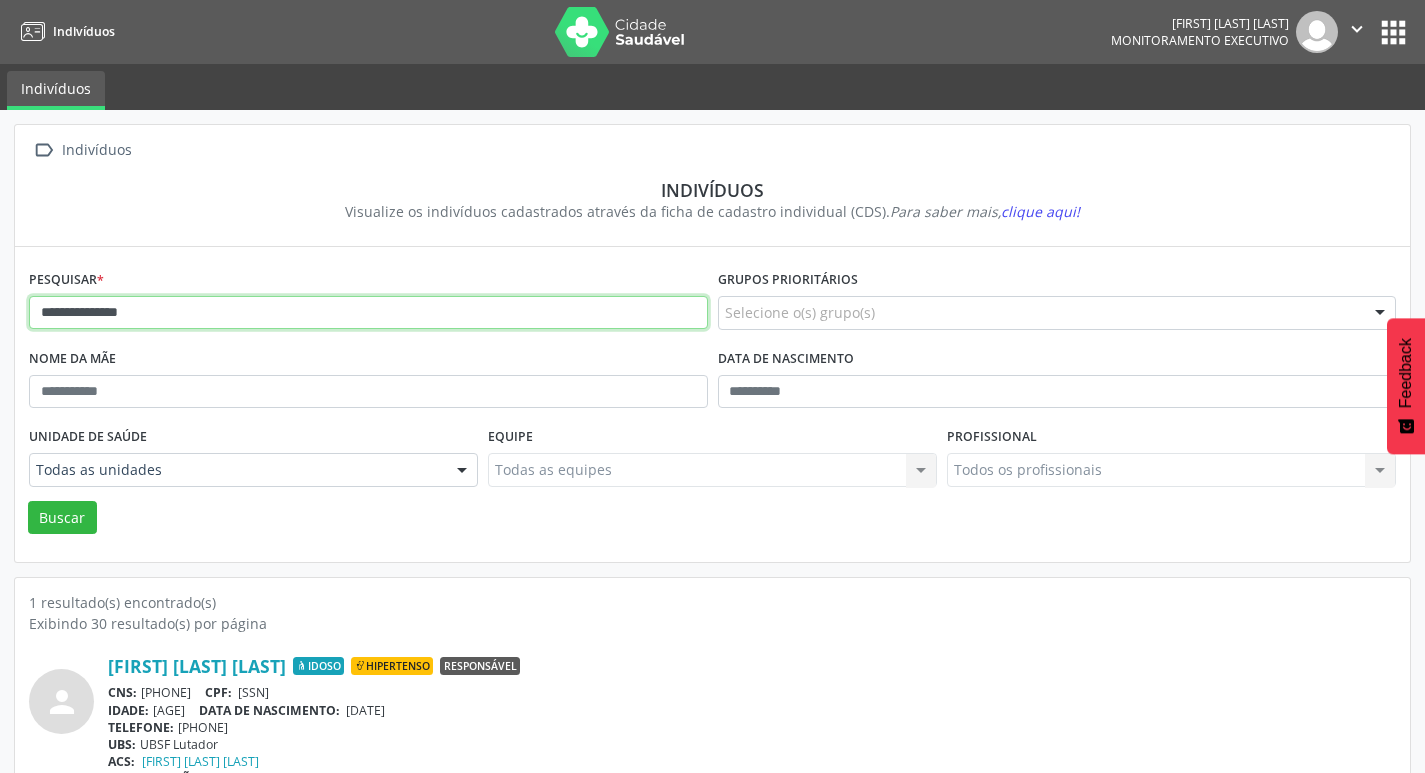 click on "**********" at bounding box center [368, 313] 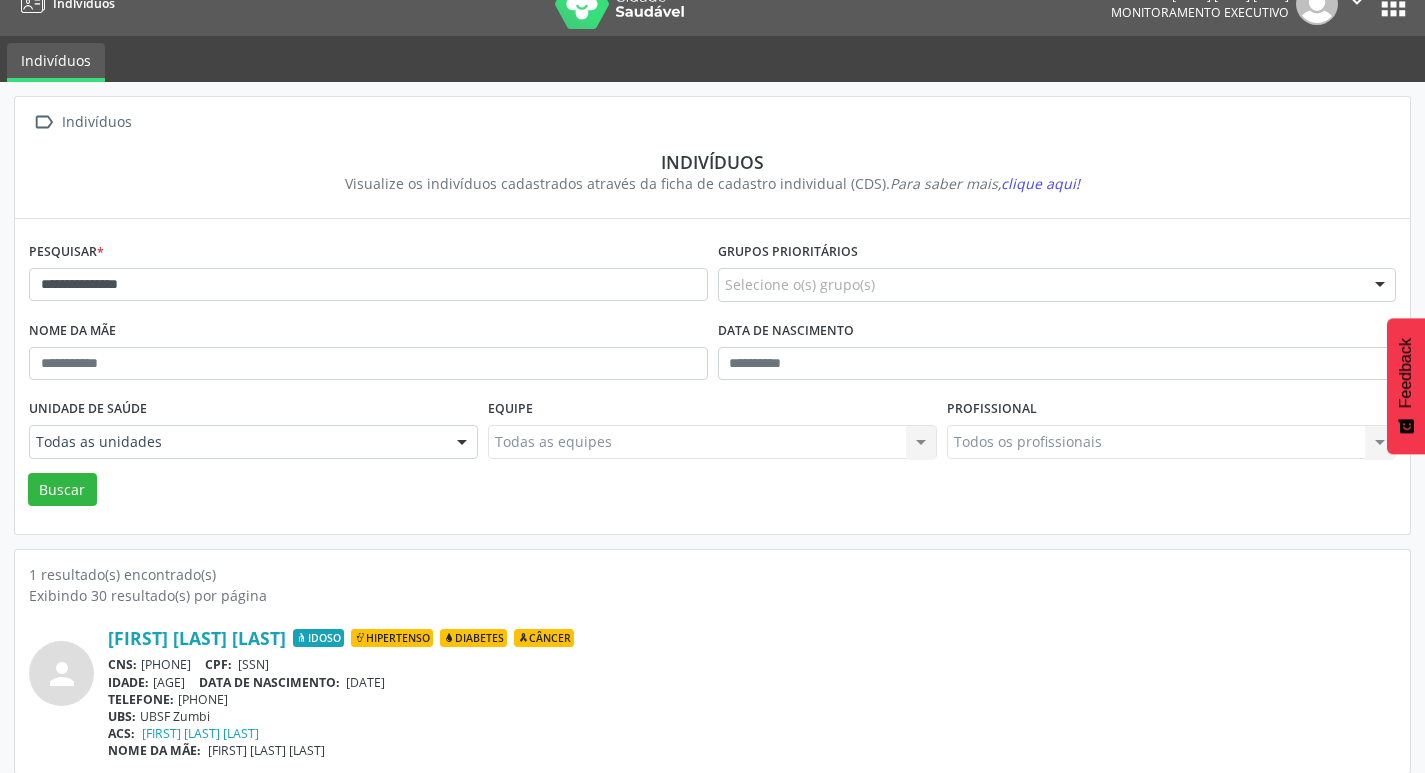 scroll, scrollTop: 43, scrollLeft: 0, axis: vertical 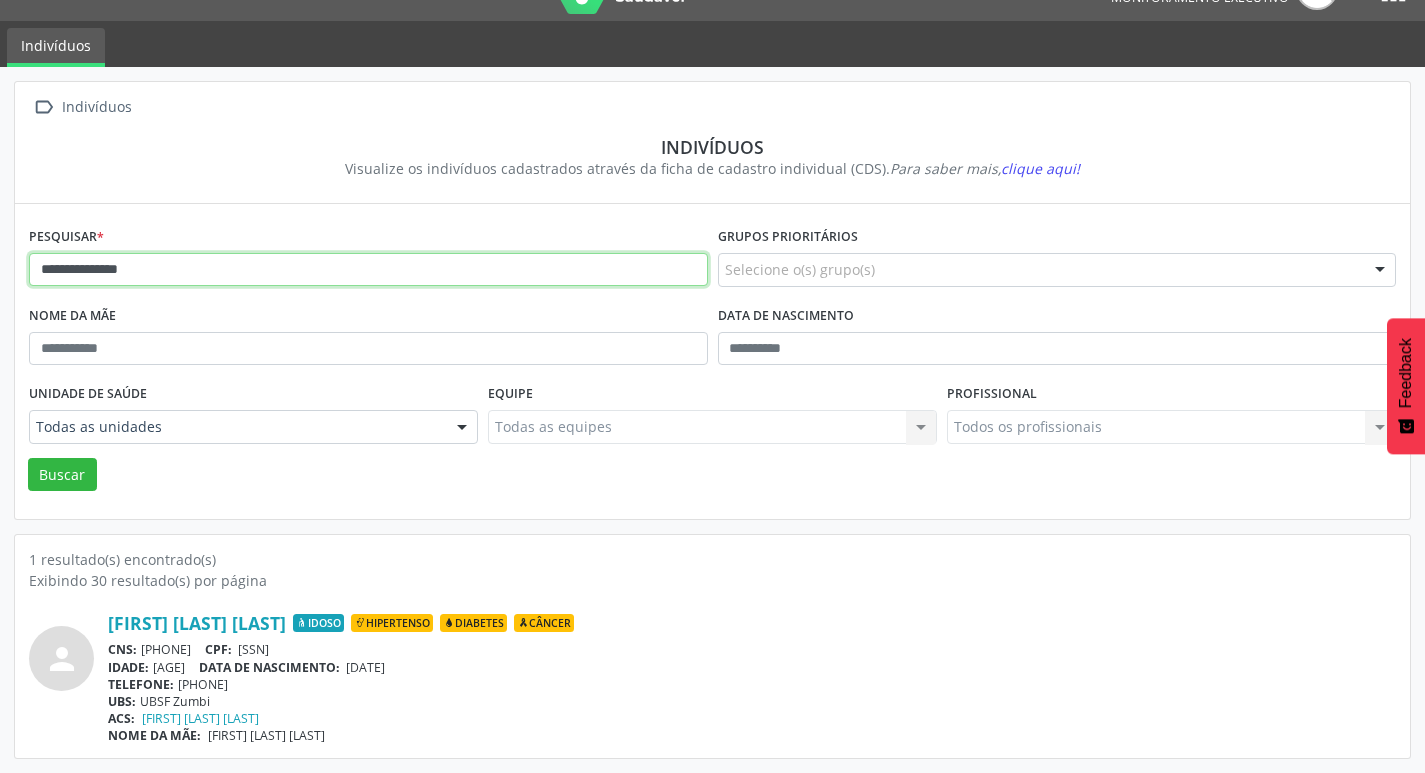 click on "**********" at bounding box center [368, 270] 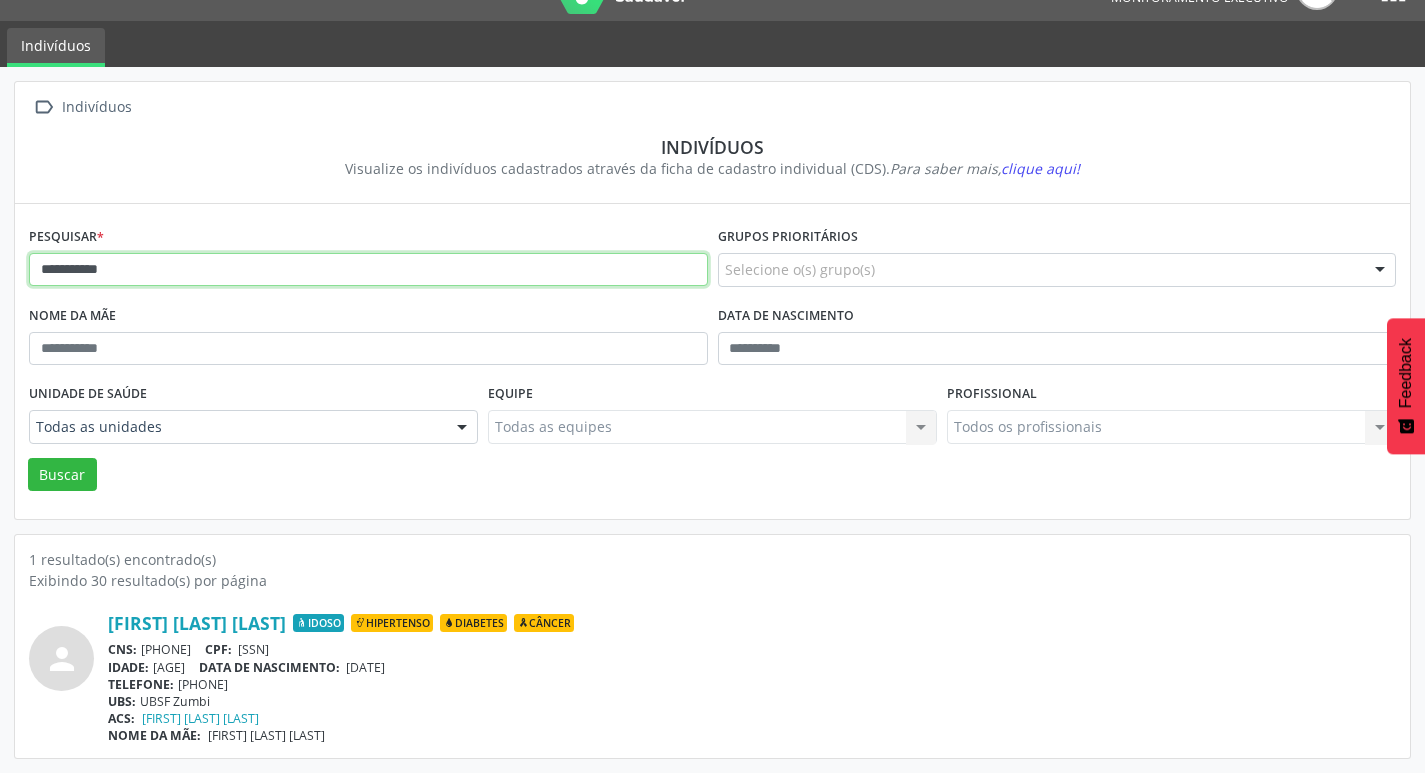 click on "Buscar" at bounding box center (62, 475) 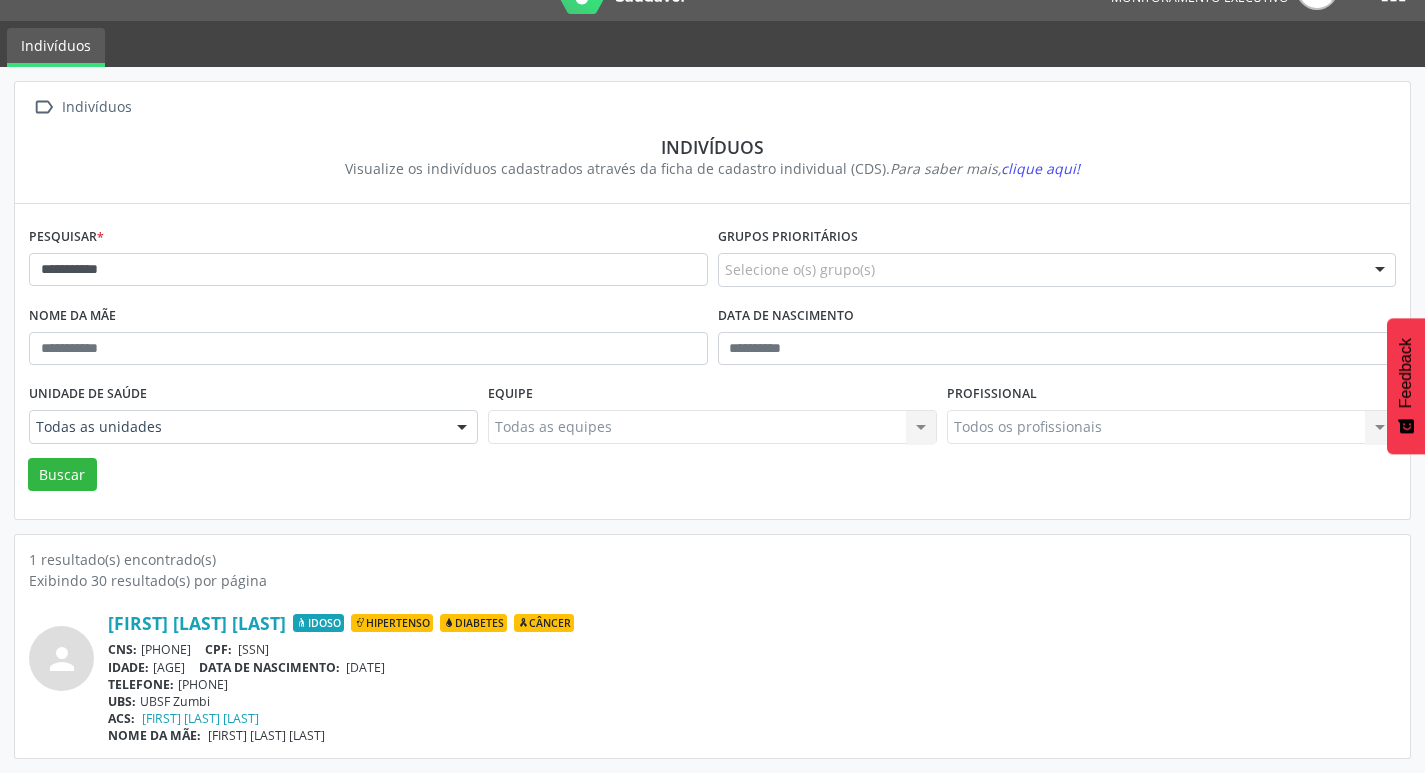 scroll, scrollTop: 0, scrollLeft: 0, axis: both 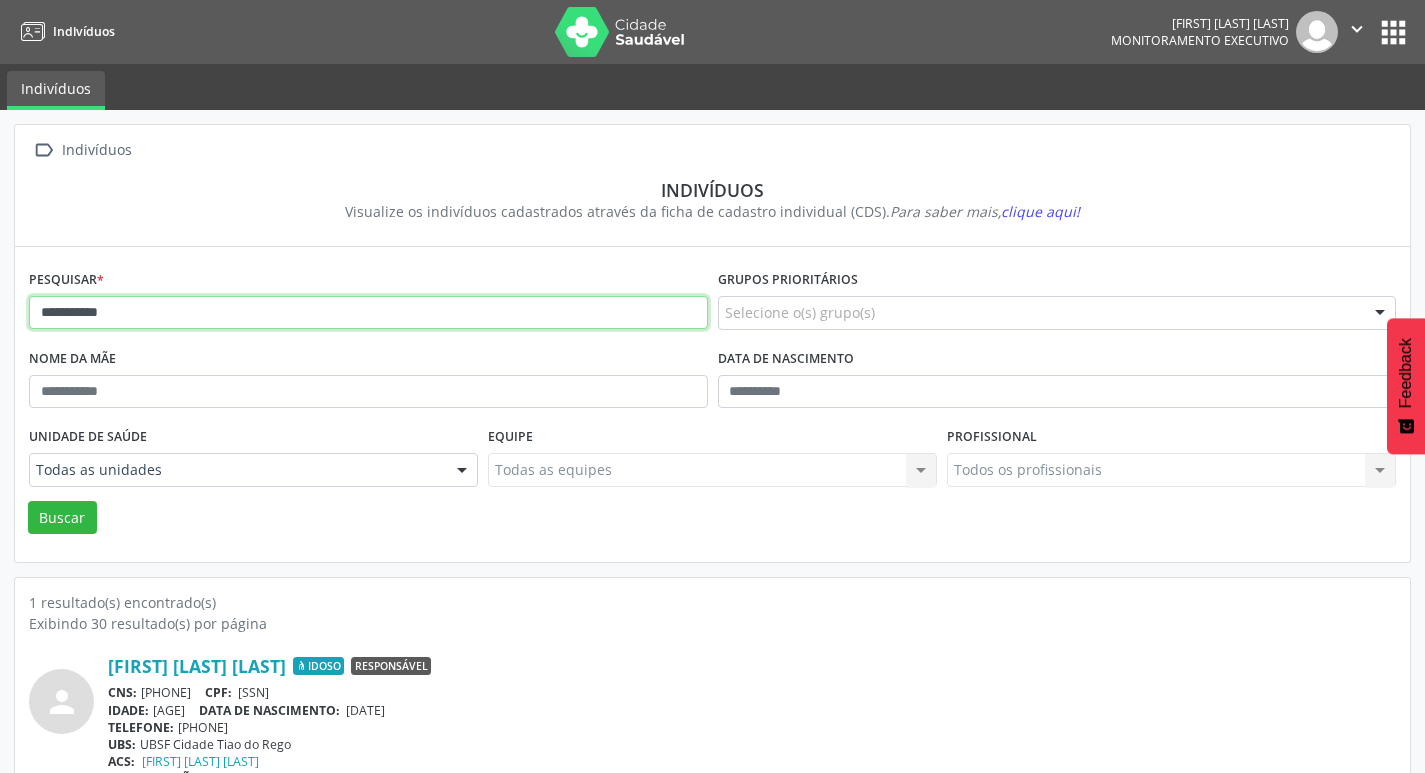 click on "**********" at bounding box center (368, 313) 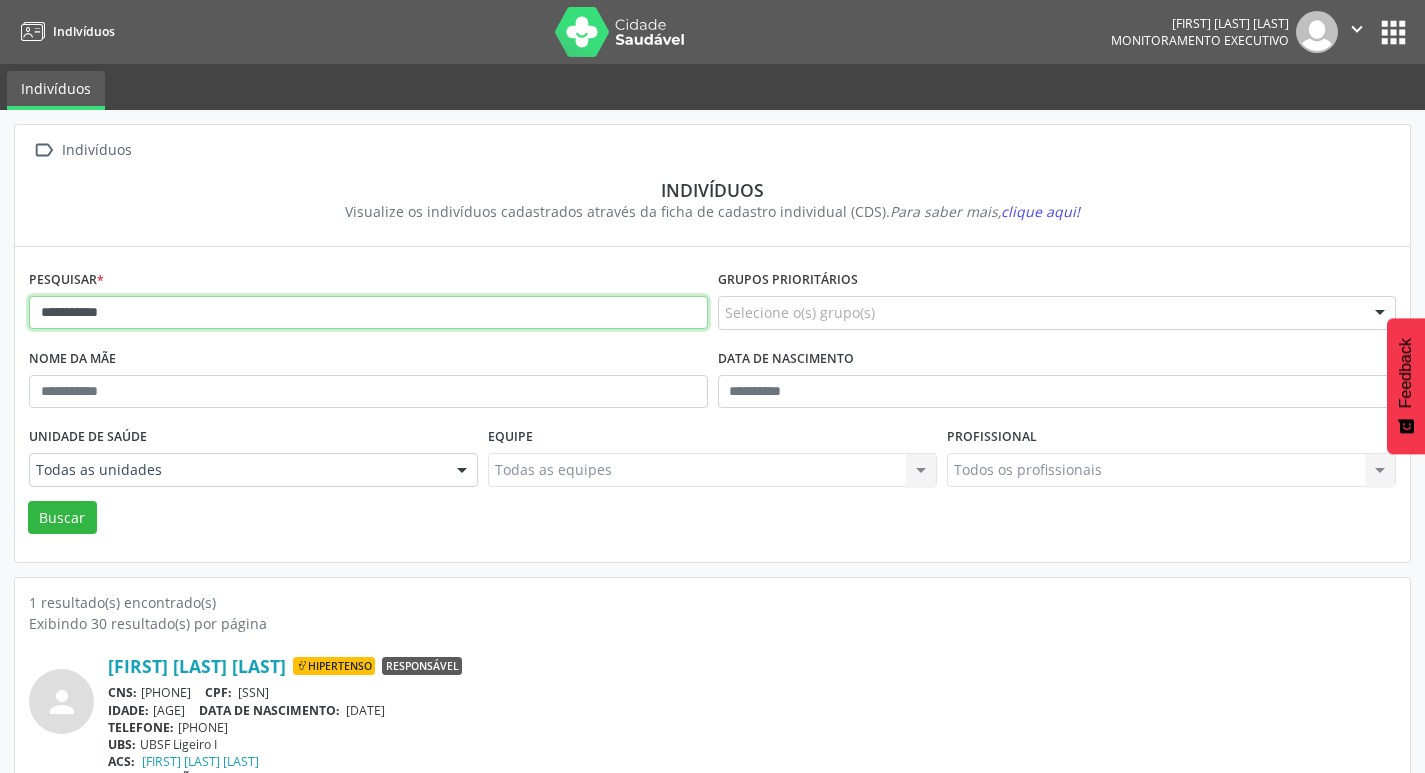 click on "**********" at bounding box center [368, 313] 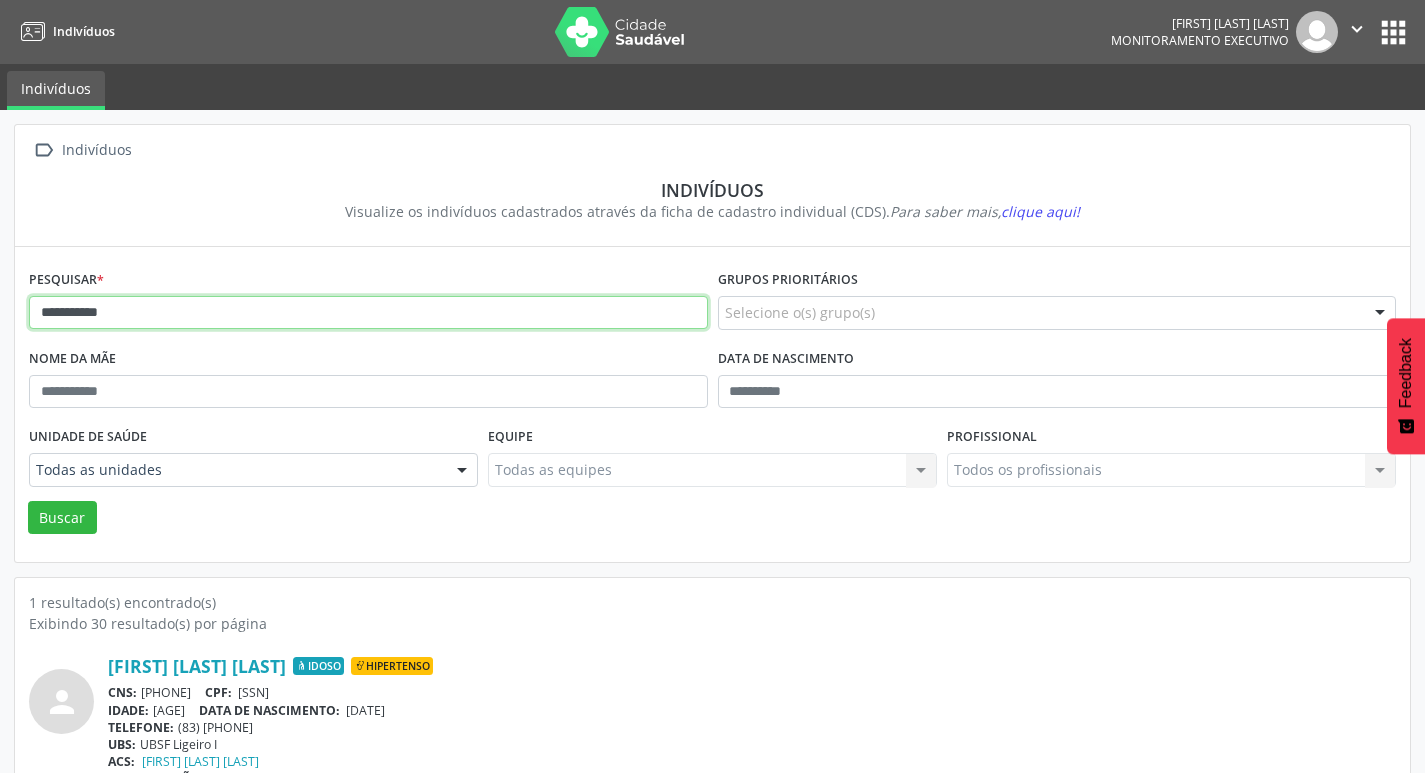 click on "**********" at bounding box center [368, 313] 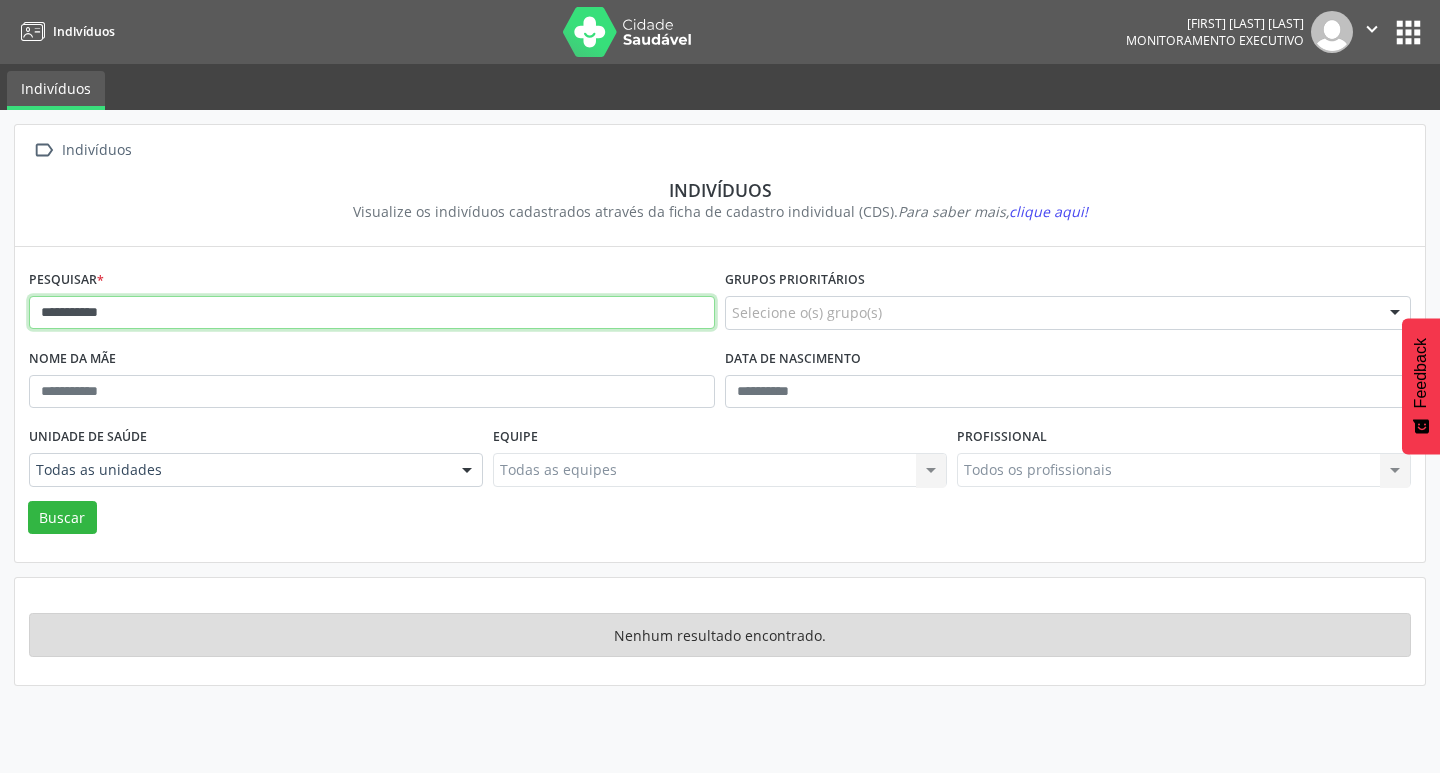 drag, startPoint x: 100, startPoint y: 311, endPoint x: 197, endPoint y: 291, distance: 99.0404 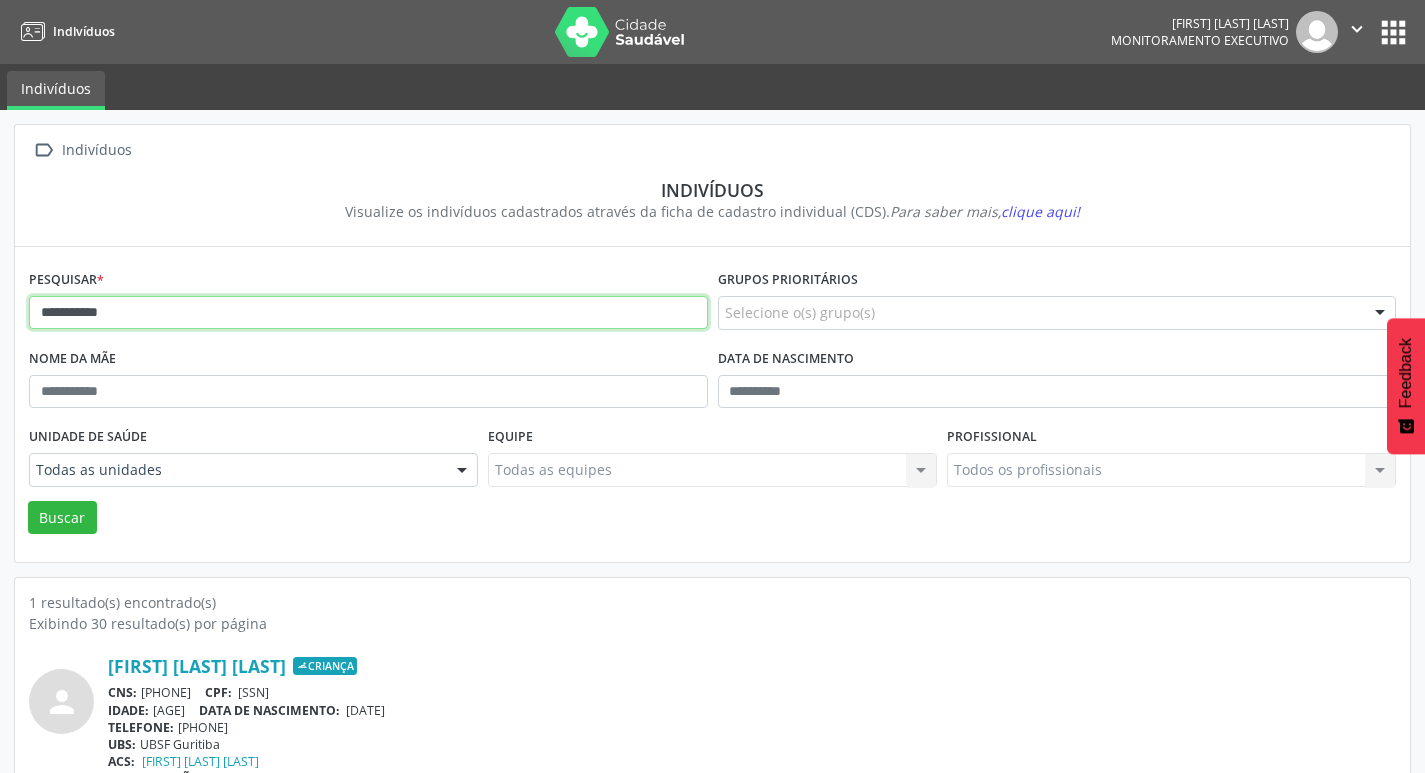click on "**********" at bounding box center [368, 313] 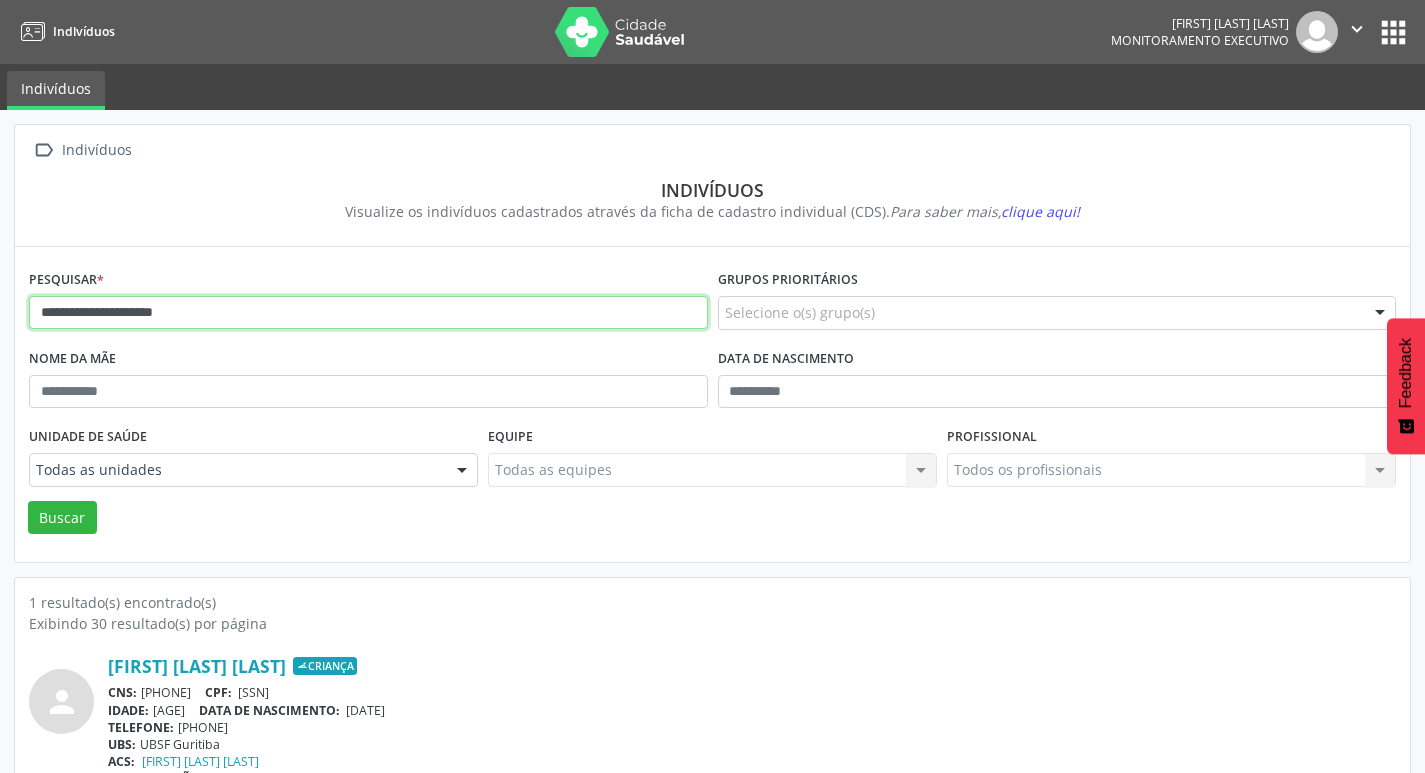 click on "Buscar" at bounding box center [62, 518] 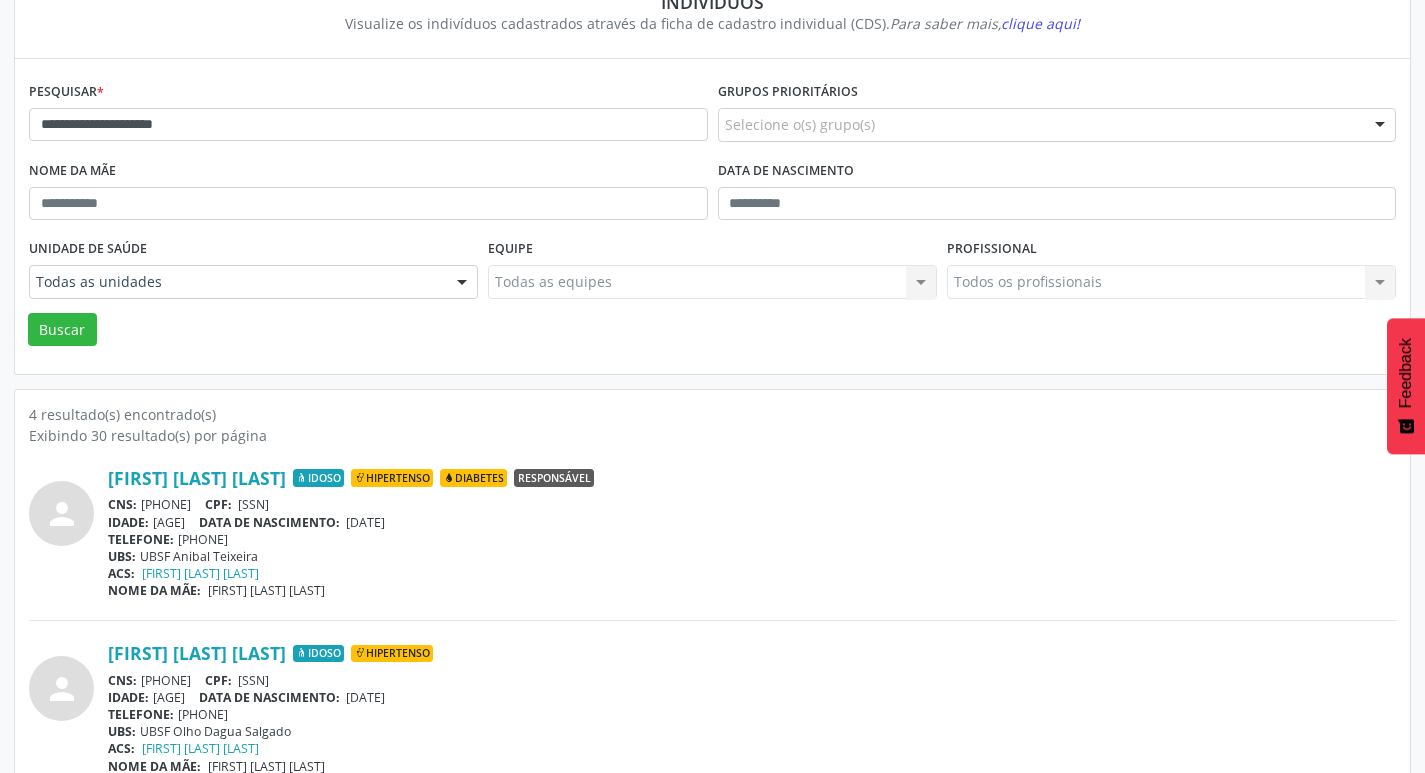 scroll, scrollTop: 0, scrollLeft: 0, axis: both 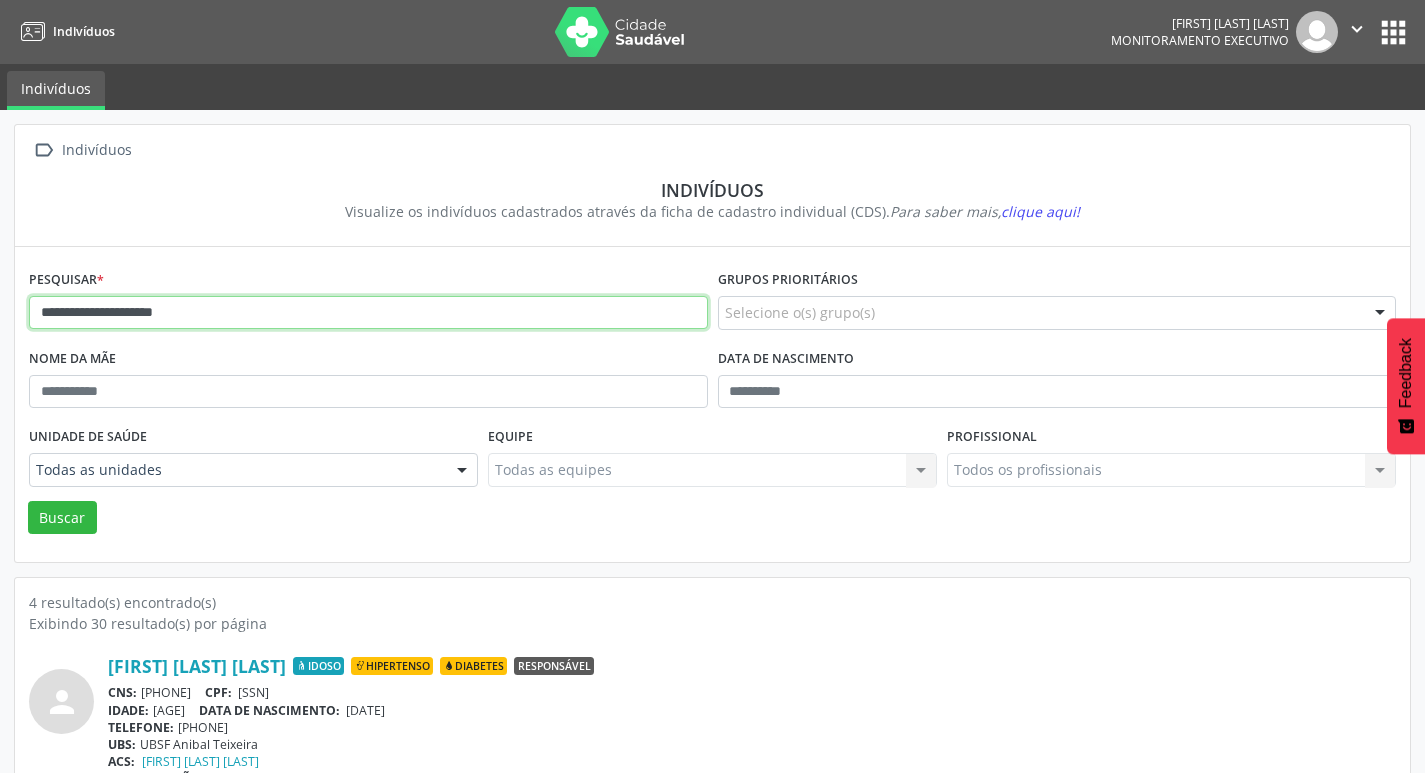 click on "**********" at bounding box center [368, 313] 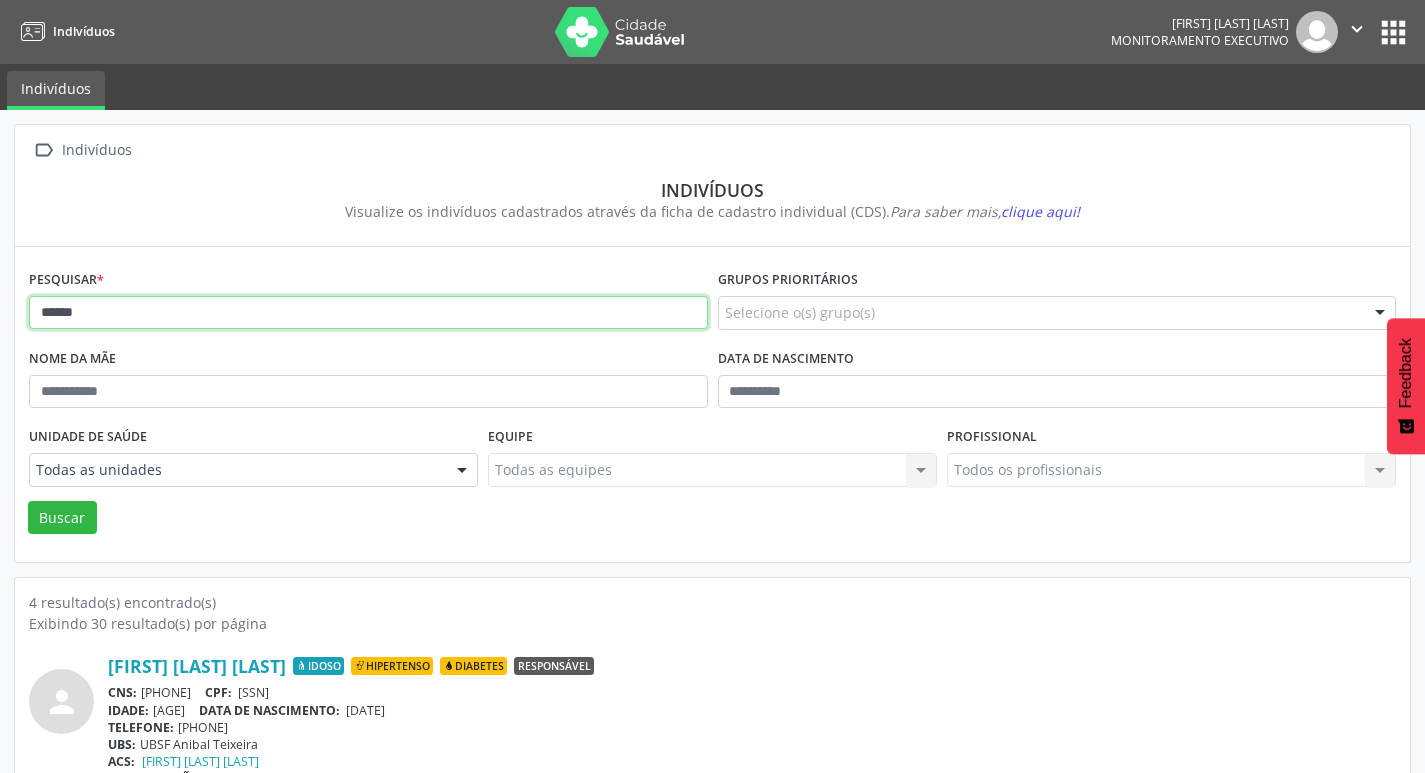 click on "Buscar" at bounding box center [62, 518] 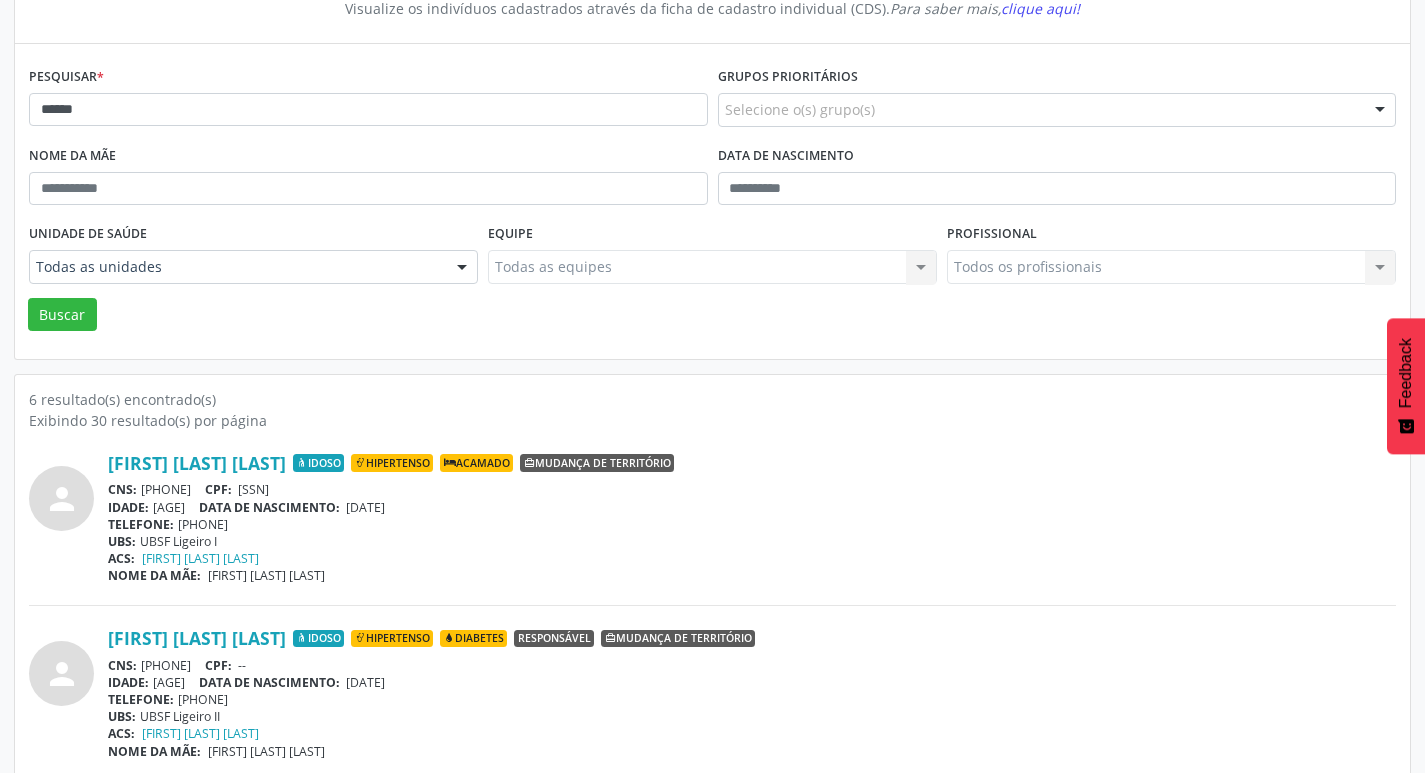 scroll, scrollTop: 120, scrollLeft: 0, axis: vertical 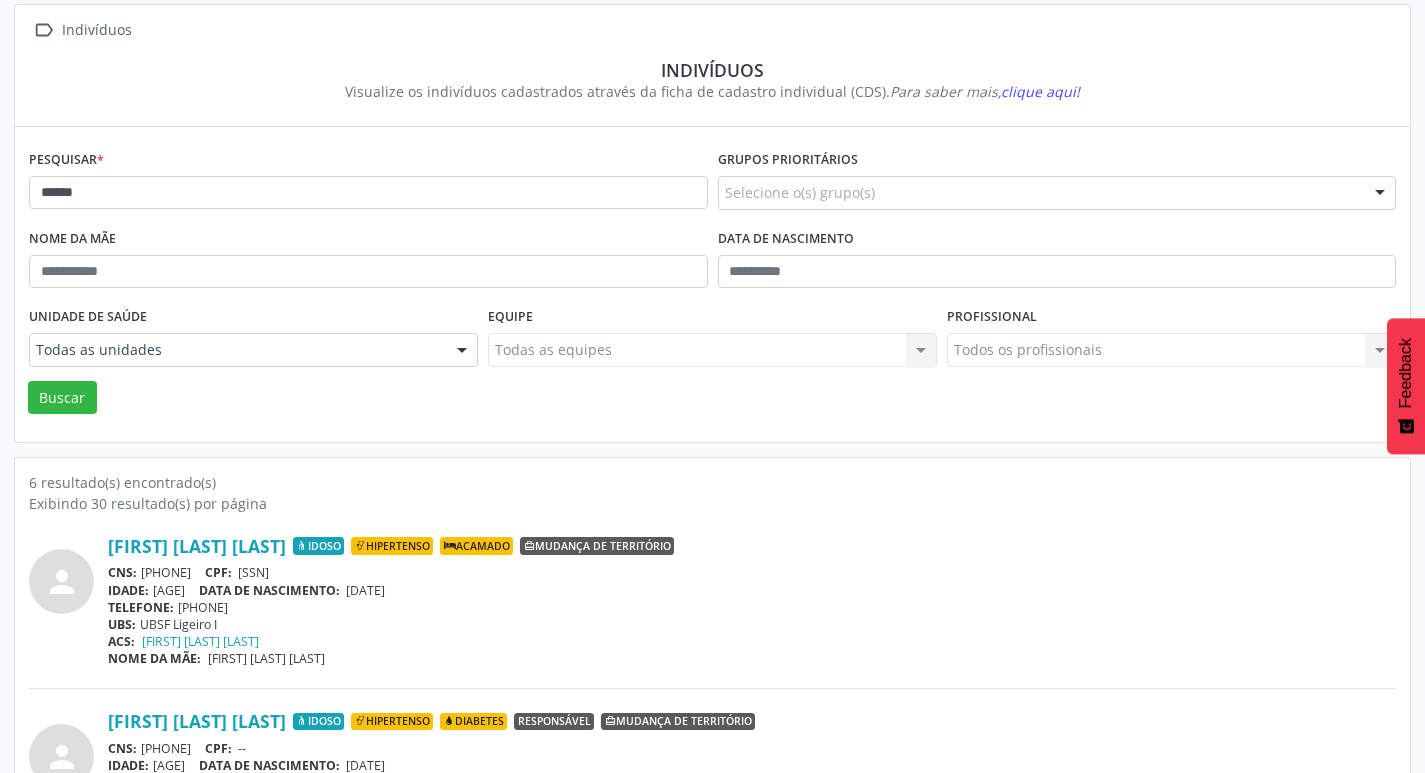 click on "Pesquisar
*
******
Grupos prioritários
Selecione o(s) grupo(s)
Acamado   Criança   Câncer   Diabetes   Gestante   Hanseníase   Hipertenso   Idoso   Tuberculose
Nenhum resultado encontrado para: "   "
Não há nenhuma opção para ser exibida.
Nome da mãe
Data de nascimento
Unidade de saúde
Todas as unidades         Todas as unidades   NASF Pedra do Touro   NASF Tataguassu   UBSF Anibal Teixeira   UBSF Baixa Verde   UBSF Boa Vista   UBSF Caixa Dagua   UBSF Castanho   UBSF Central   UBSF Cidade Tiao do Rego   UBSF Guritiba   UBSF Ligeiro I   UBSF Ligeiro II   UBSF Lutador   UBSF Malhada Grande   UBSF Olho Dagua Salgado   UBSF Riacho do Meio   UBSF Saulo Leal Ernesto de Melo   UBSF Vila   UBSF Ze Velho   UBSF Zumbi
Nenhum resultado encontrado para: "   "
Não há nenhuma opção para ser exibida." at bounding box center (712, 284) 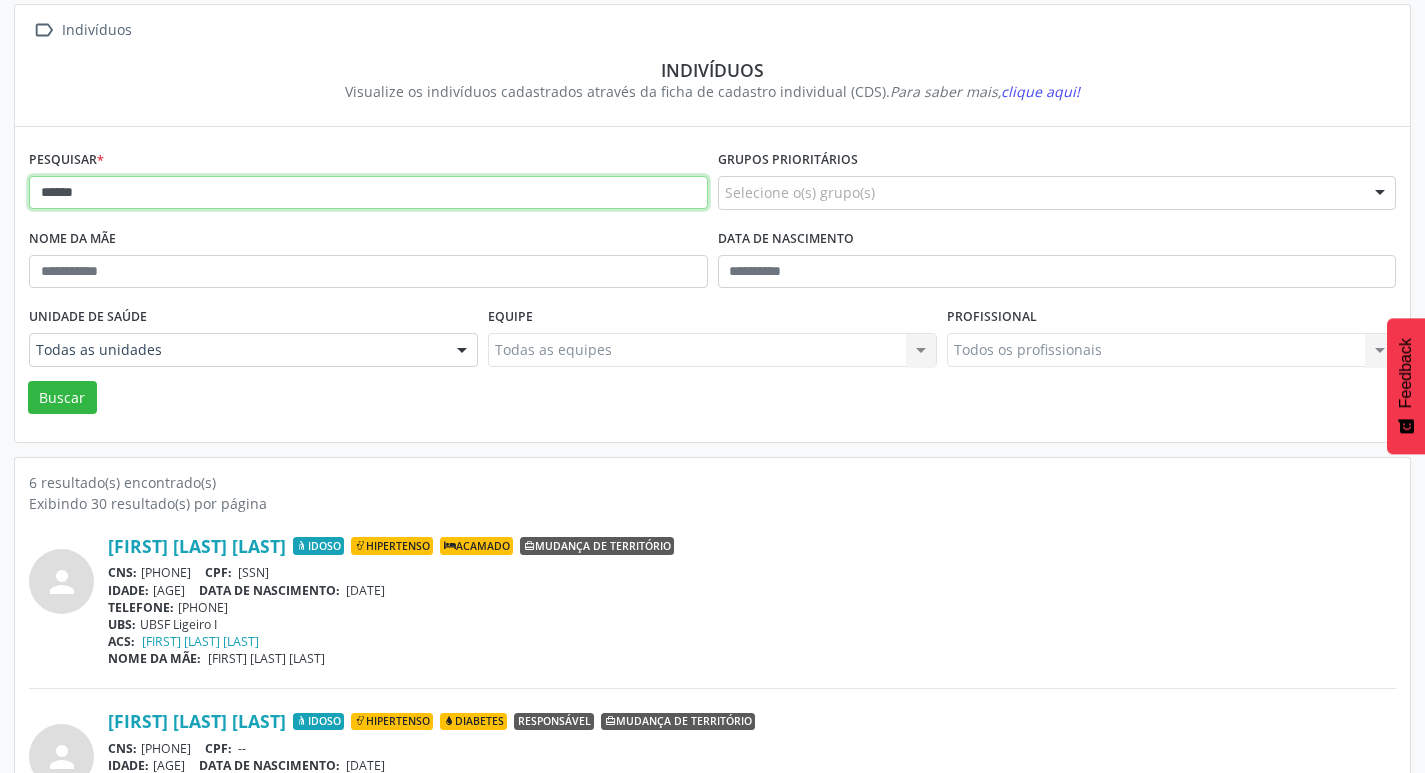click on "******" at bounding box center (368, 193) 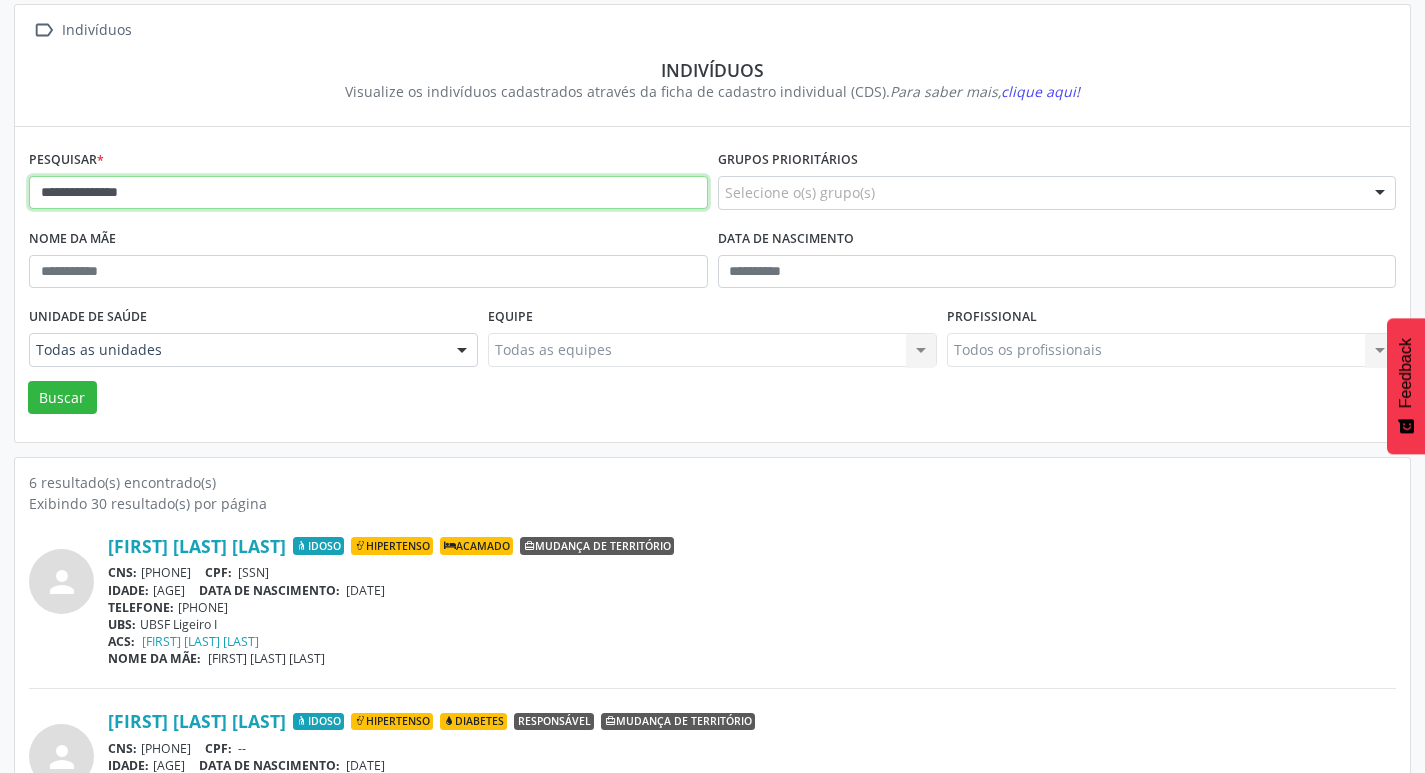 click on "Buscar" at bounding box center [62, 398] 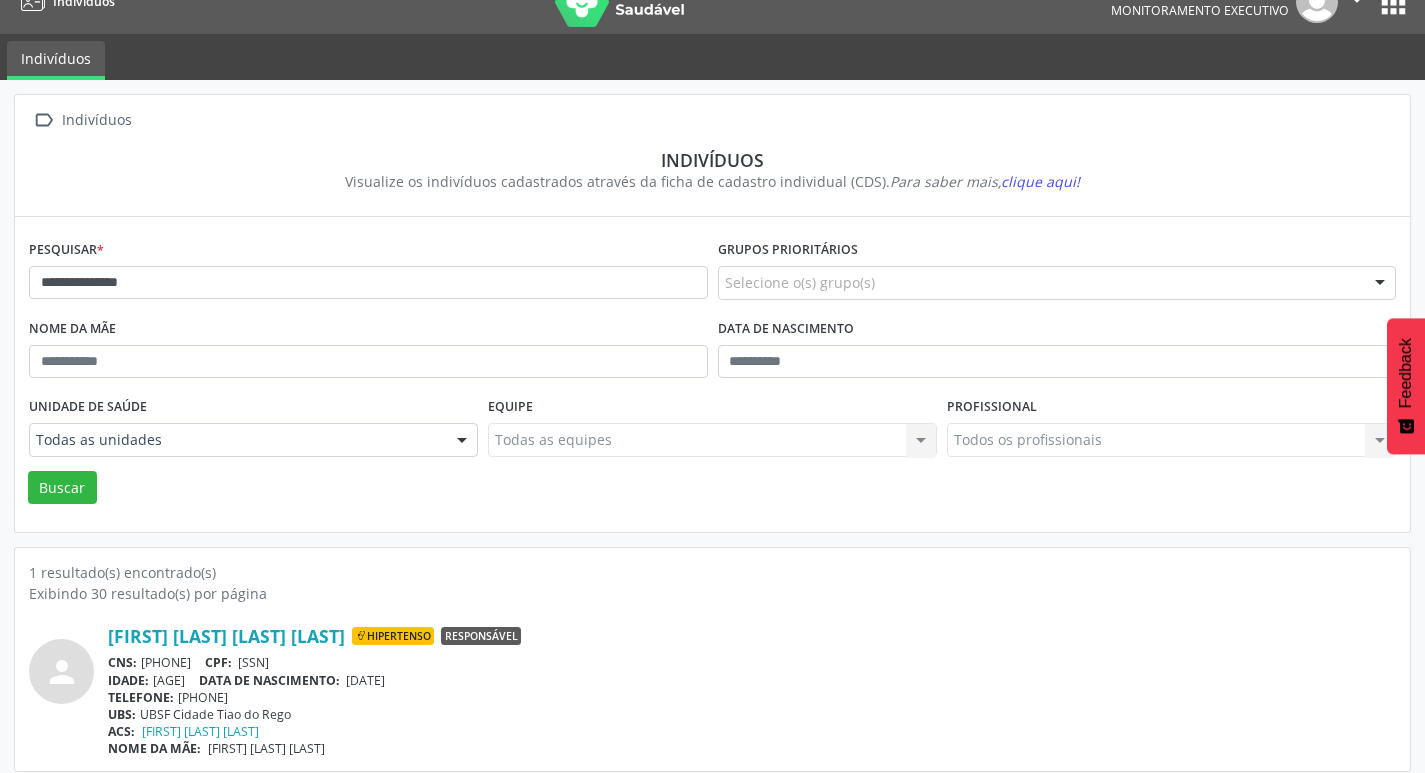 scroll, scrollTop: 43, scrollLeft: 0, axis: vertical 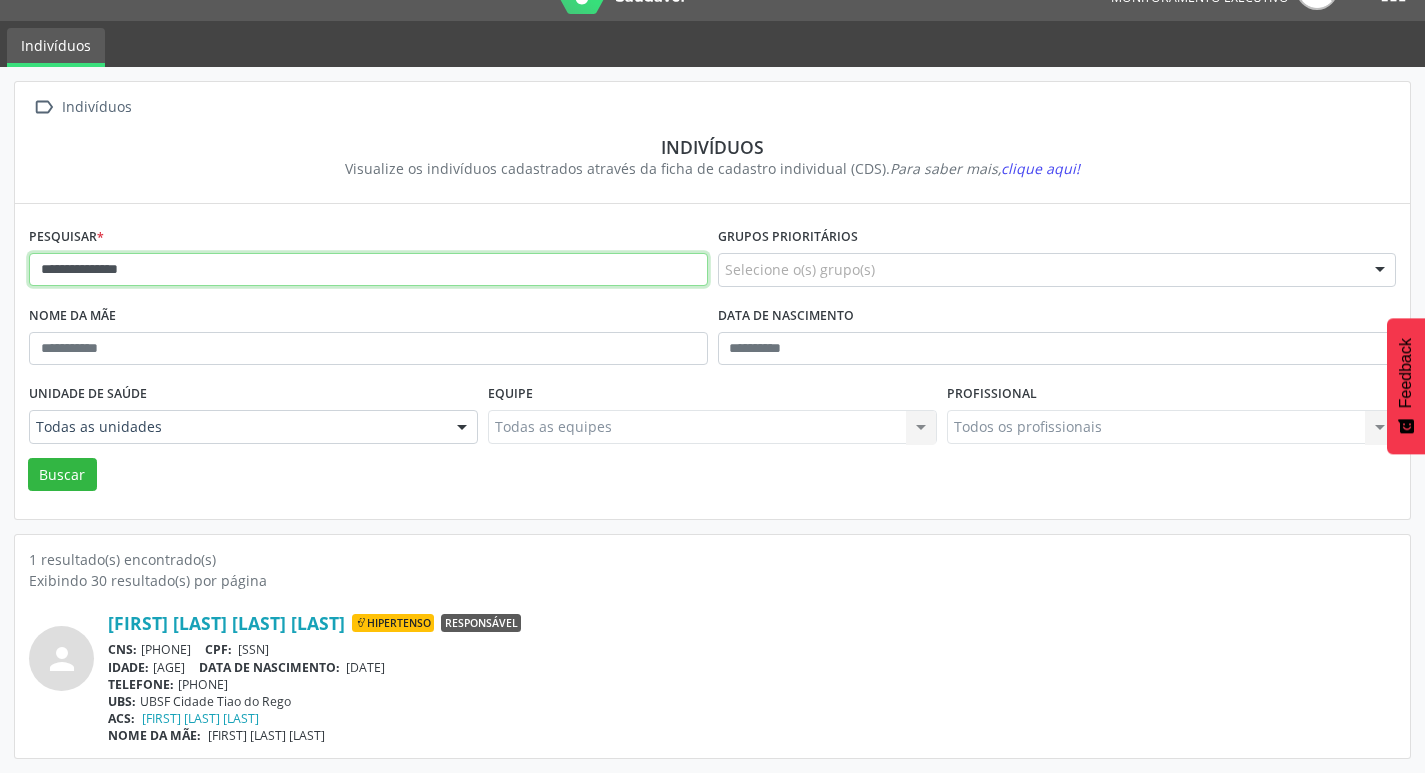 click on "**********" at bounding box center (368, 270) 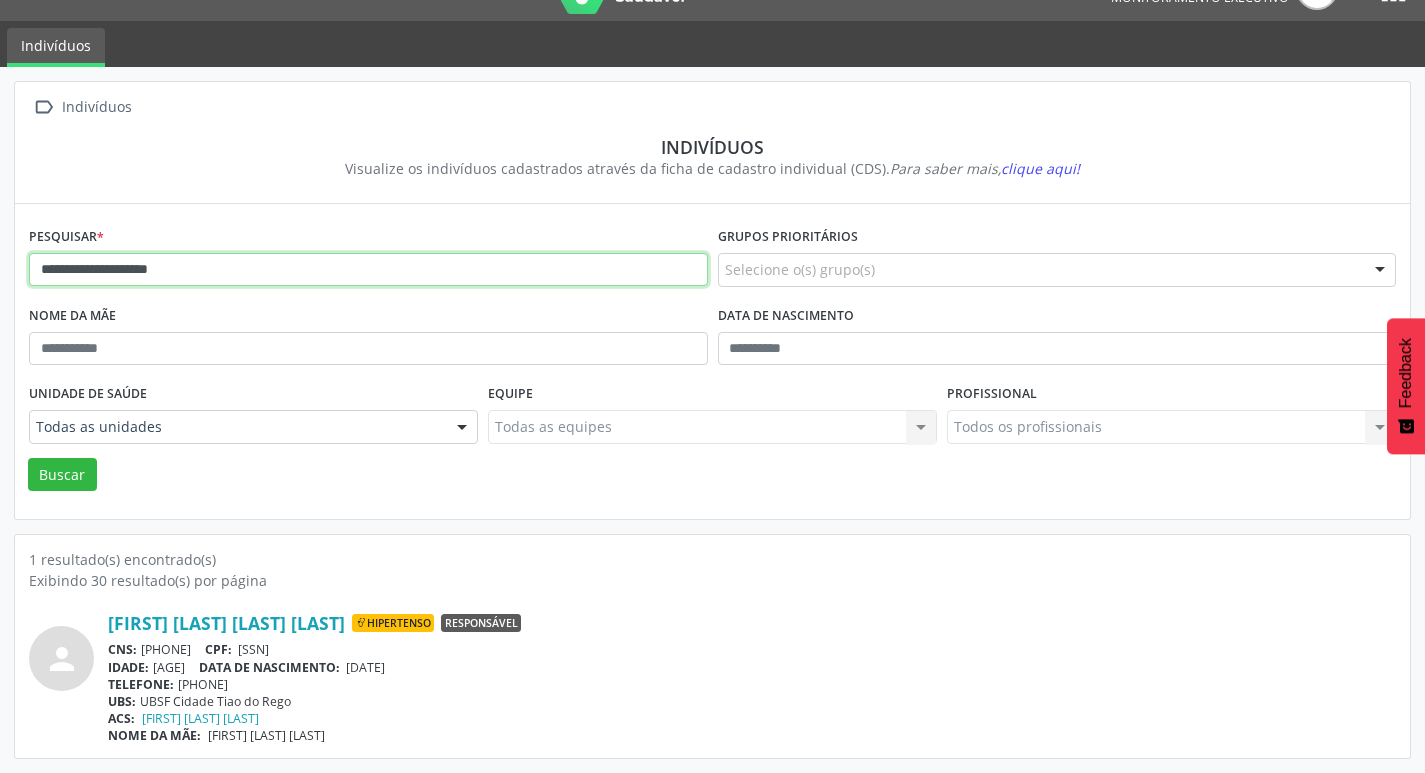 type on "**********" 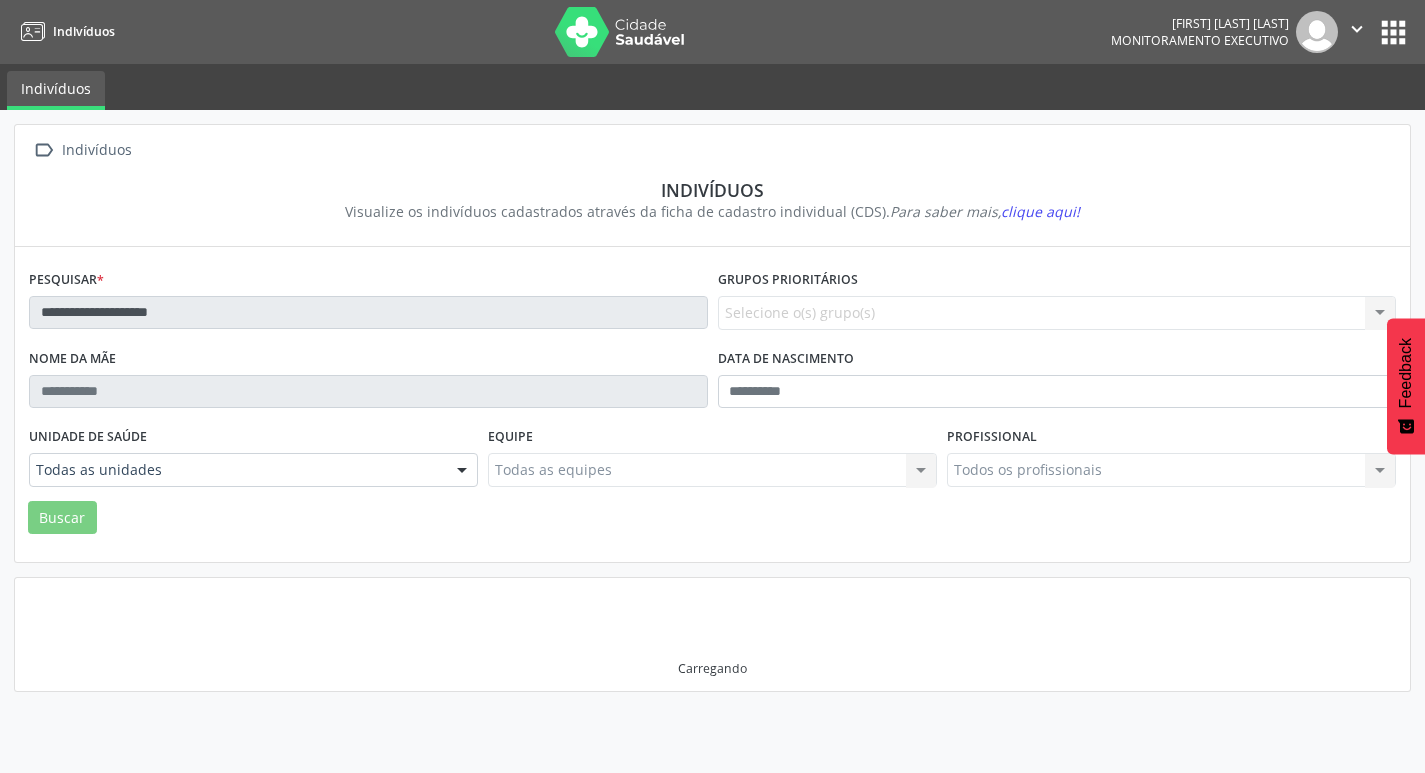 scroll, scrollTop: 0, scrollLeft: 0, axis: both 